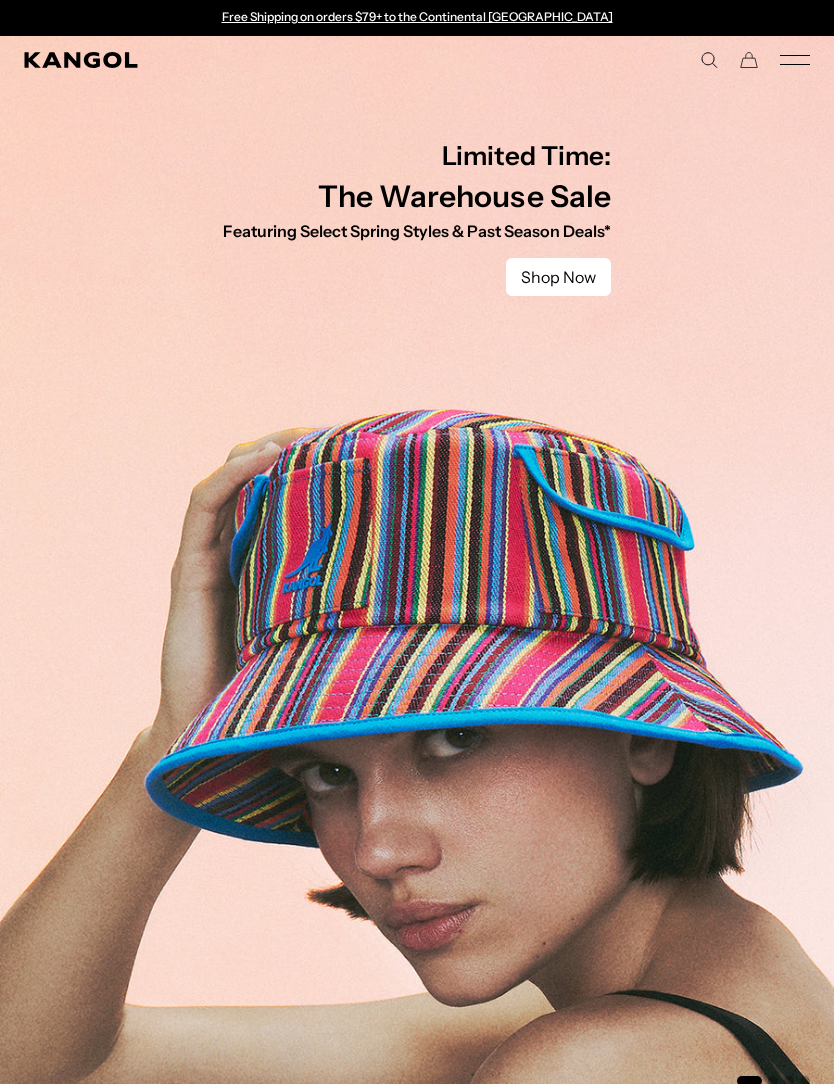 scroll, scrollTop: 111, scrollLeft: 0, axis: vertical 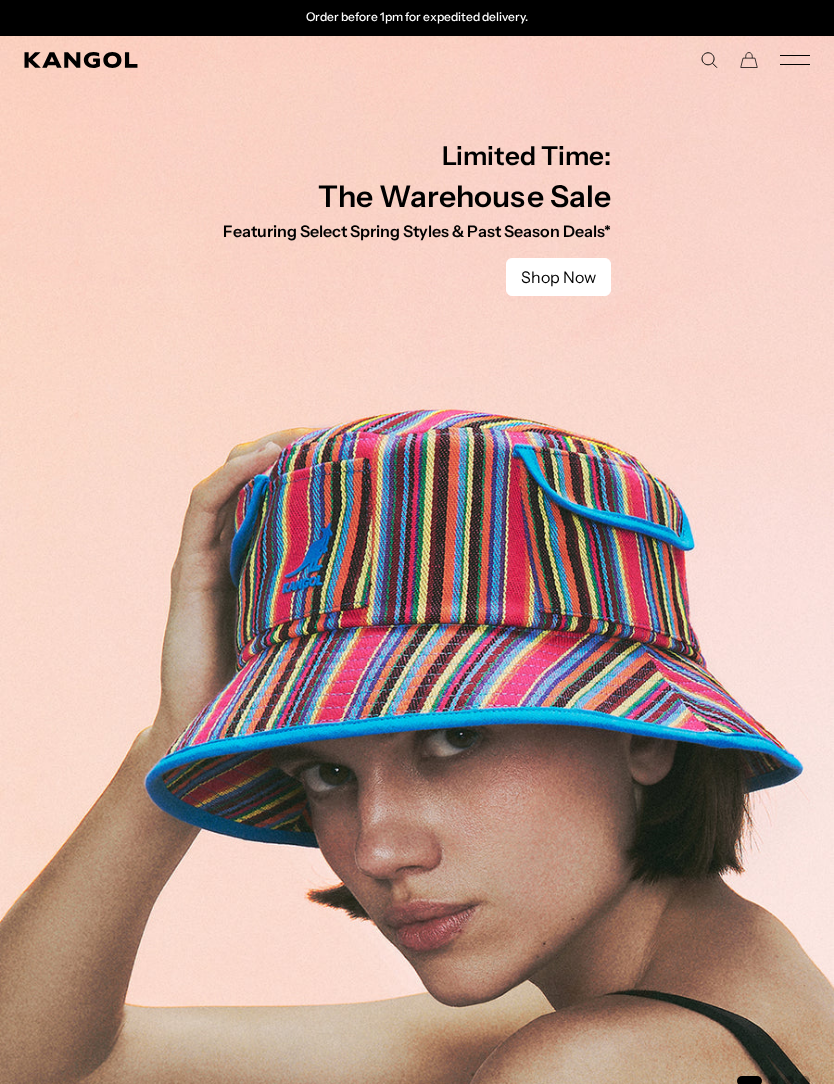 click on "Warehouse Sale
Warehouse Sale
Limited Time: Select Spring Styles on Sale
All Sale Hats
All Sale Accessories
Icons
Icons" at bounding box center (417, 60) 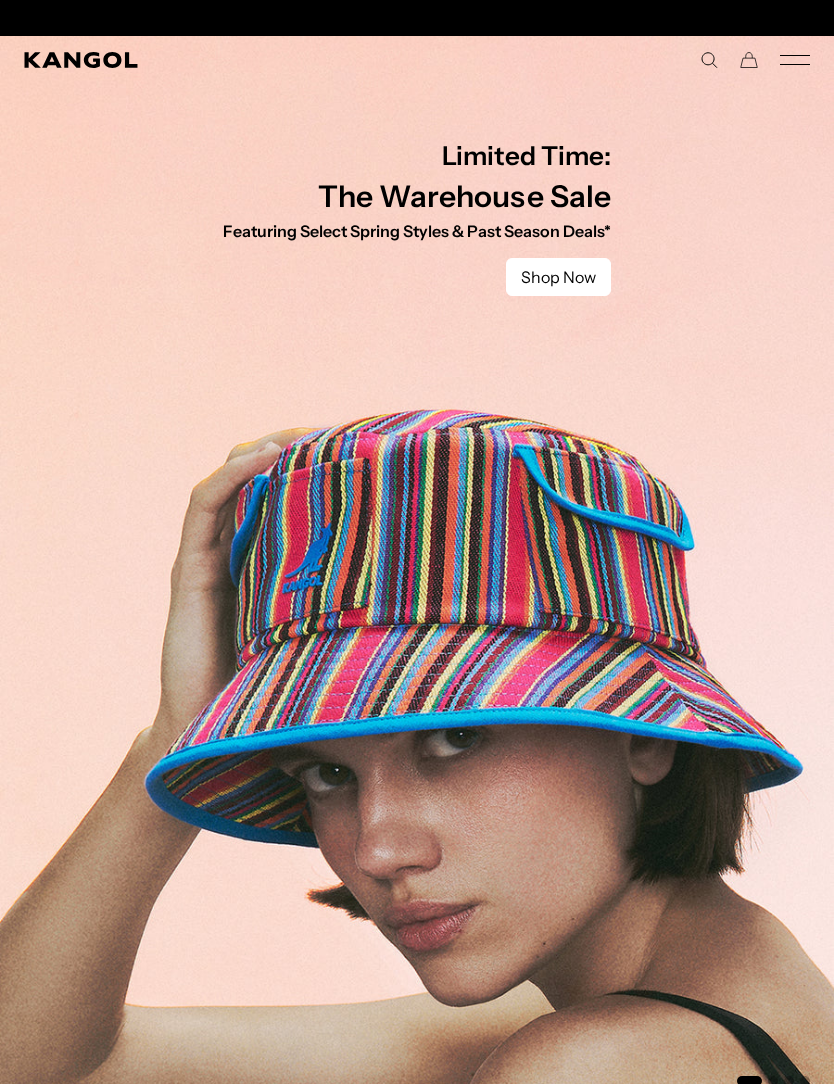 scroll, scrollTop: 0, scrollLeft: 0, axis: both 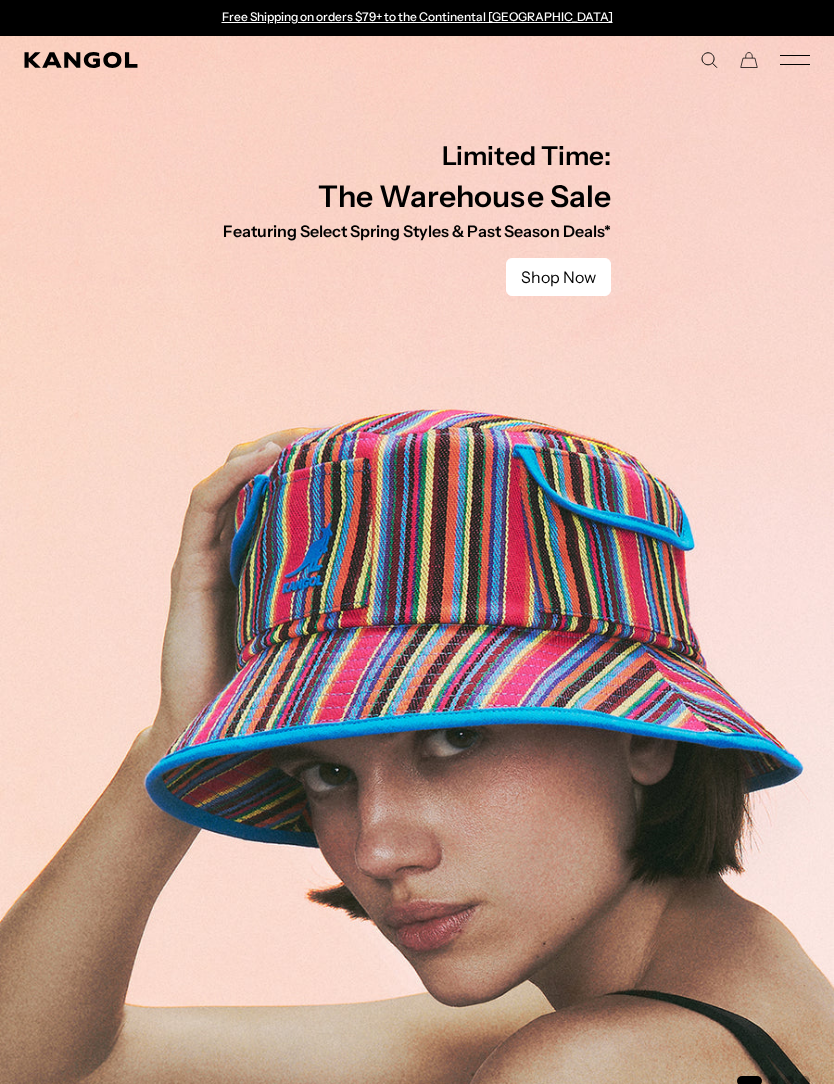 click 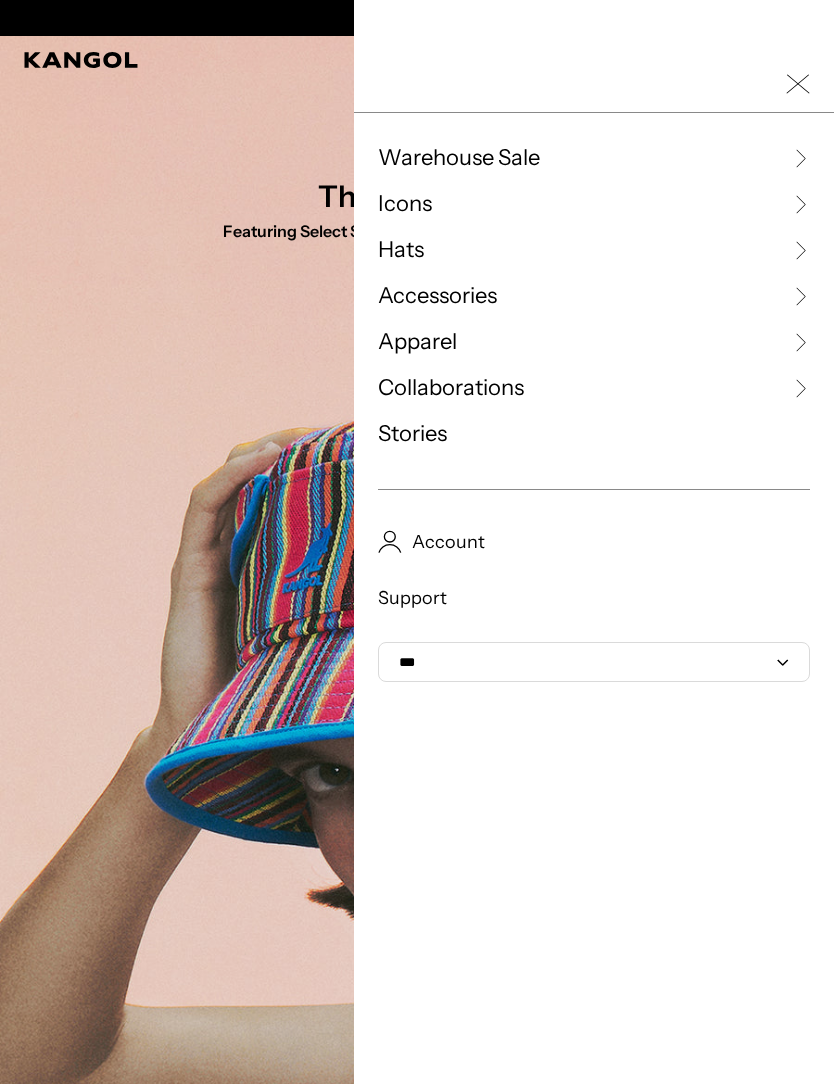 scroll, scrollTop: 0, scrollLeft: 412, axis: horizontal 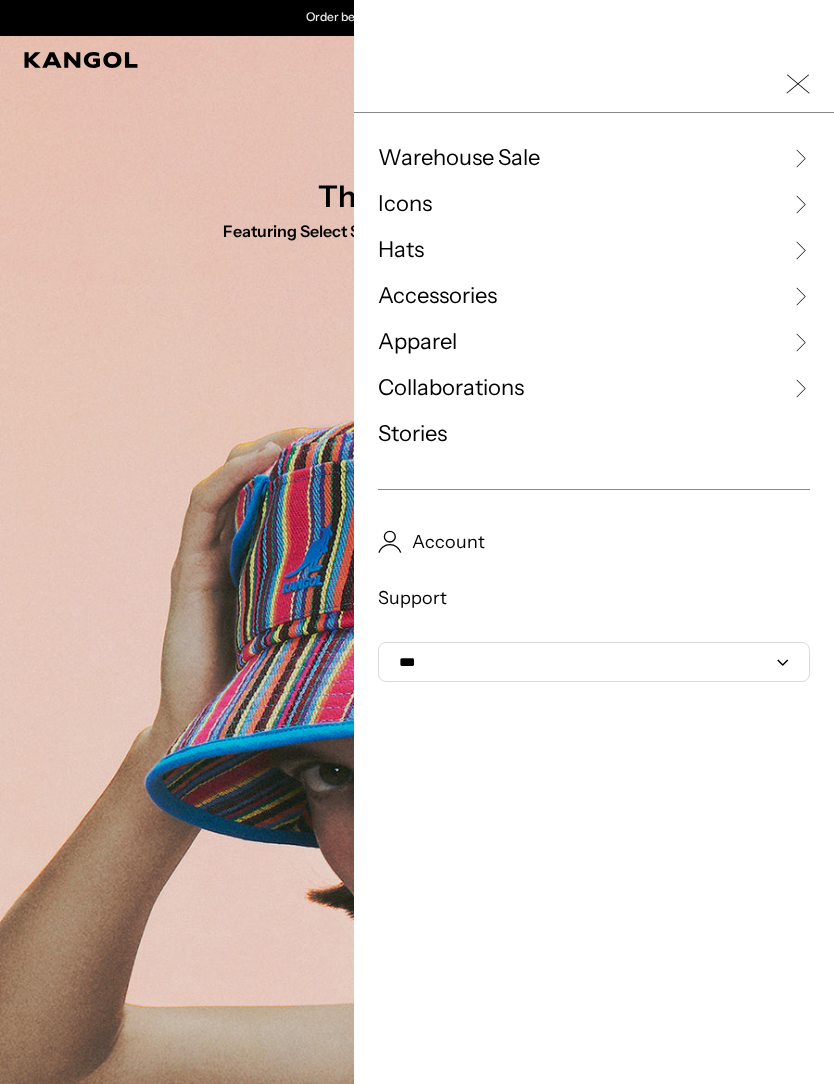 click 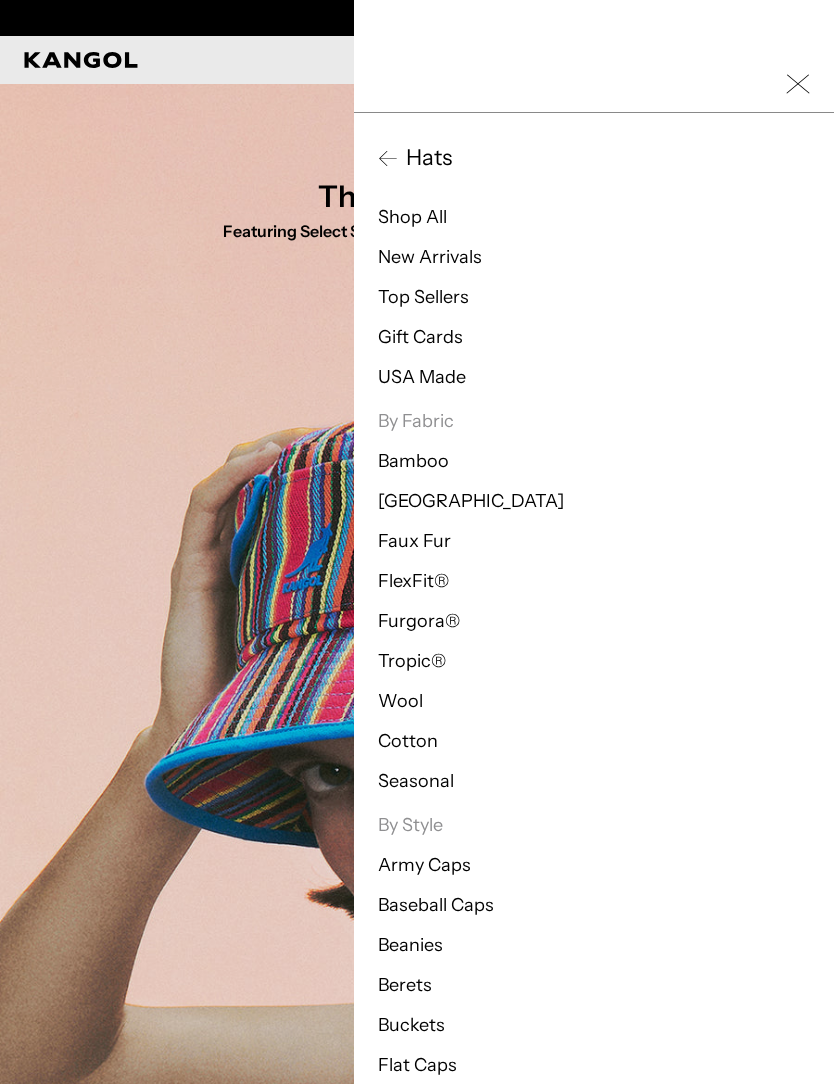 scroll, scrollTop: 0, scrollLeft: 0, axis: both 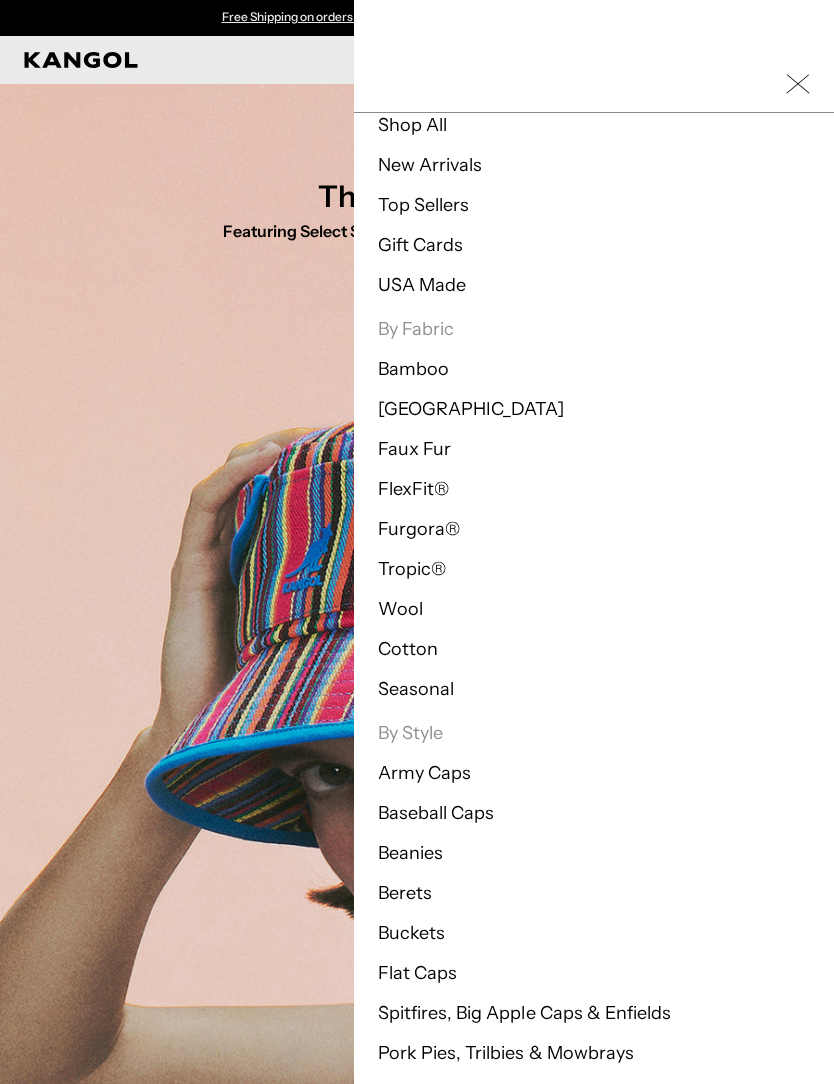 click on "Pork Pies, Trilbies & Mowbrays" at bounding box center [506, 1053] 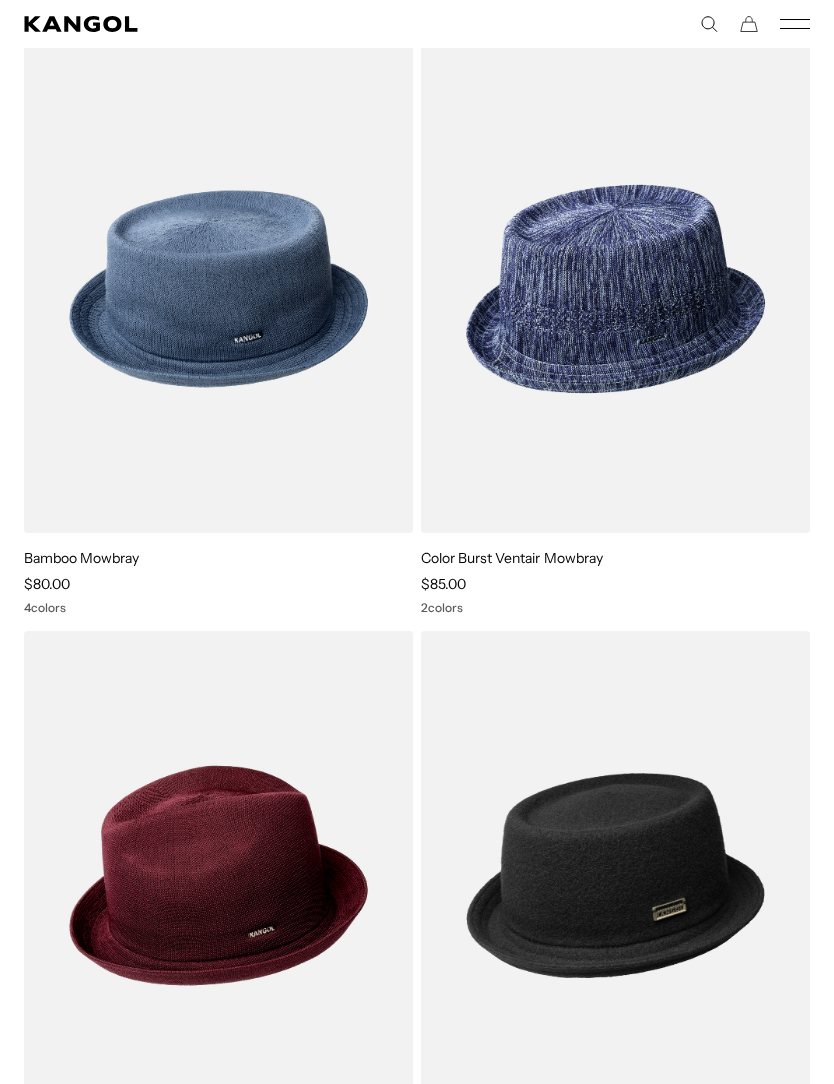 scroll, scrollTop: 214, scrollLeft: 0, axis: vertical 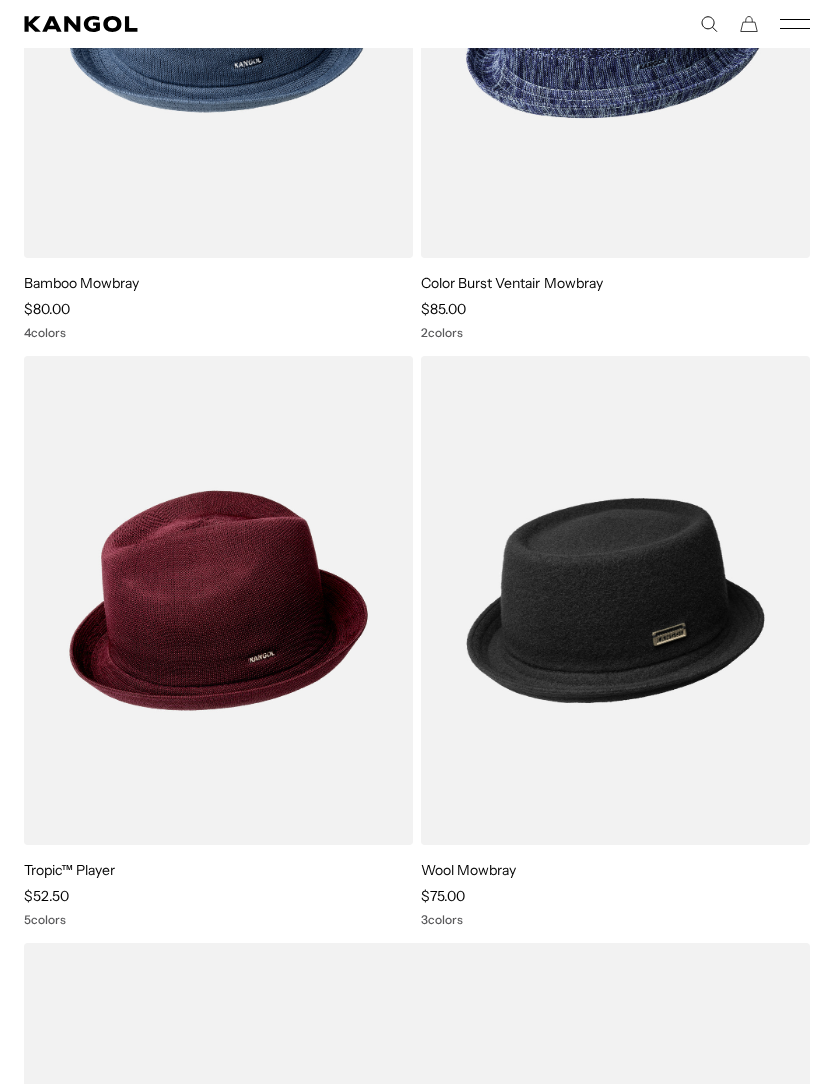 click at bounding box center (0, 0) 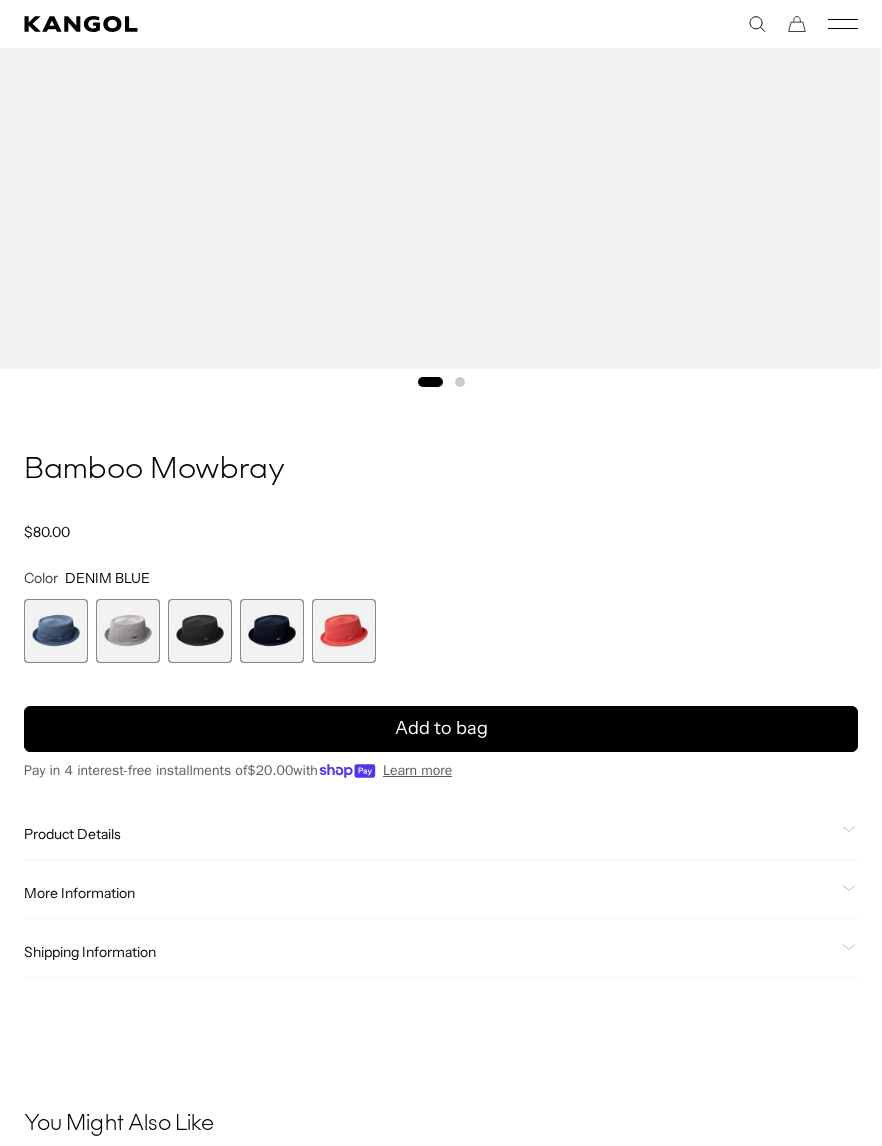 scroll, scrollTop: 921, scrollLeft: 0, axis: vertical 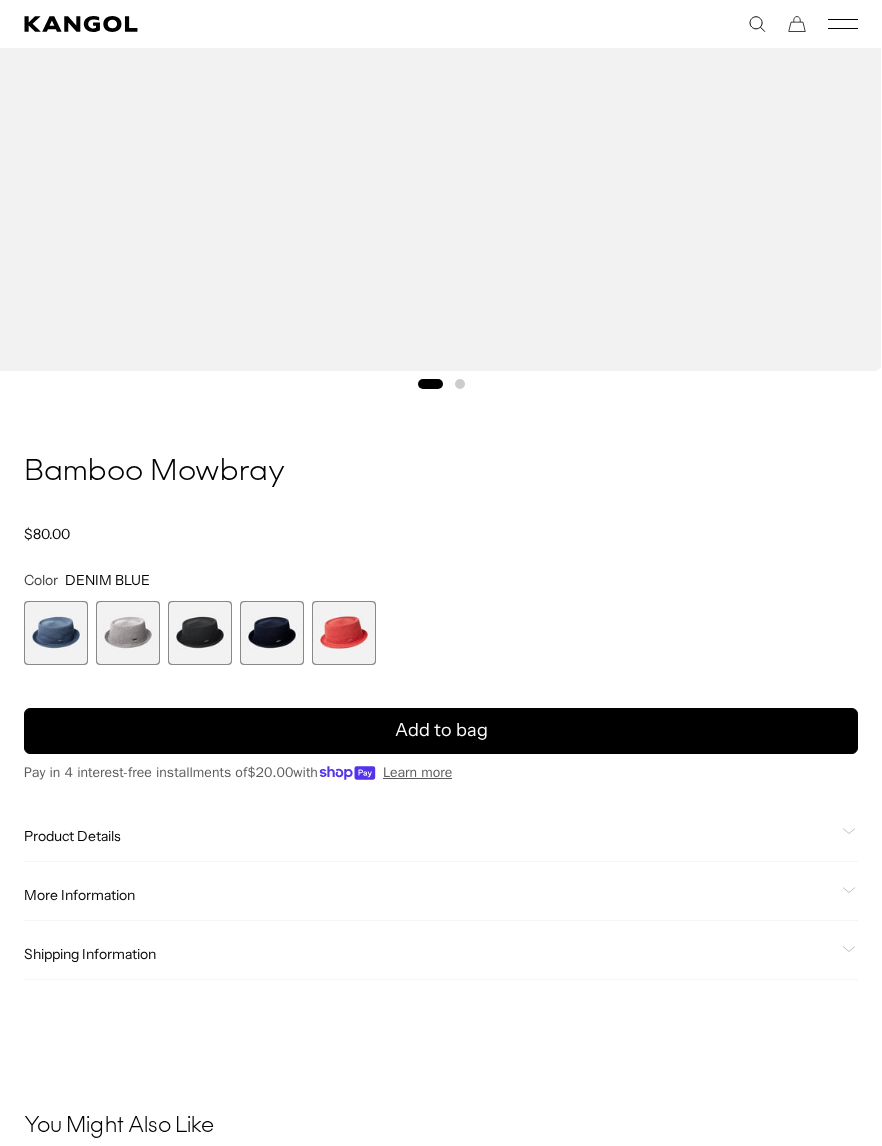 click at bounding box center (200, 633) 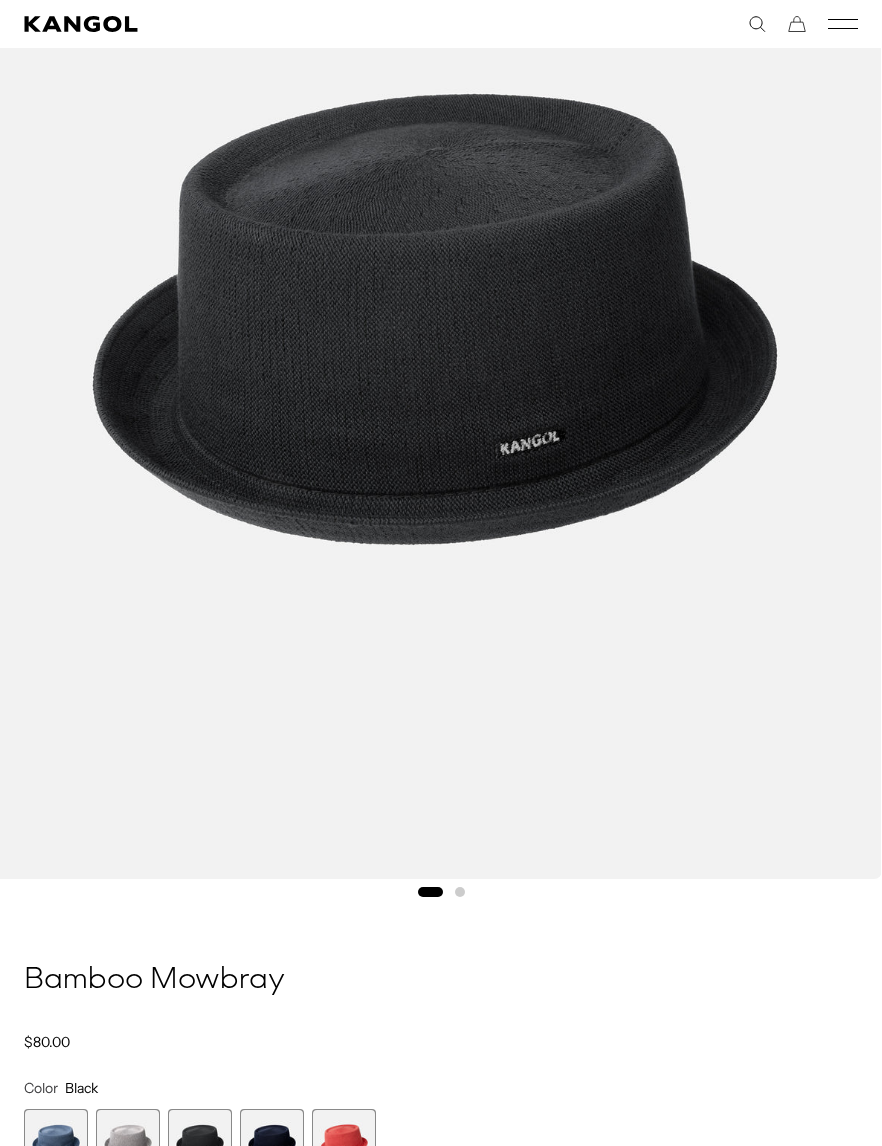 scroll, scrollTop: 412, scrollLeft: 0, axis: vertical 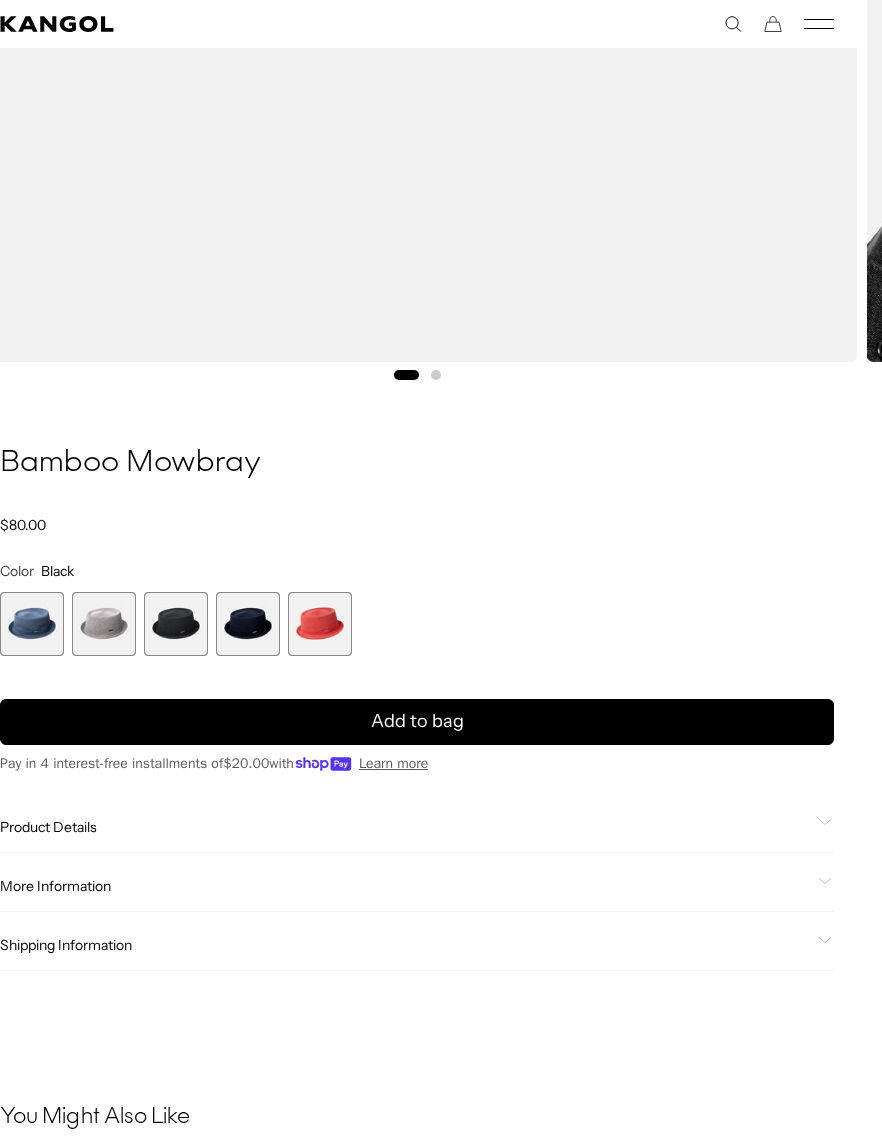 click at bounding box center [104, 624] 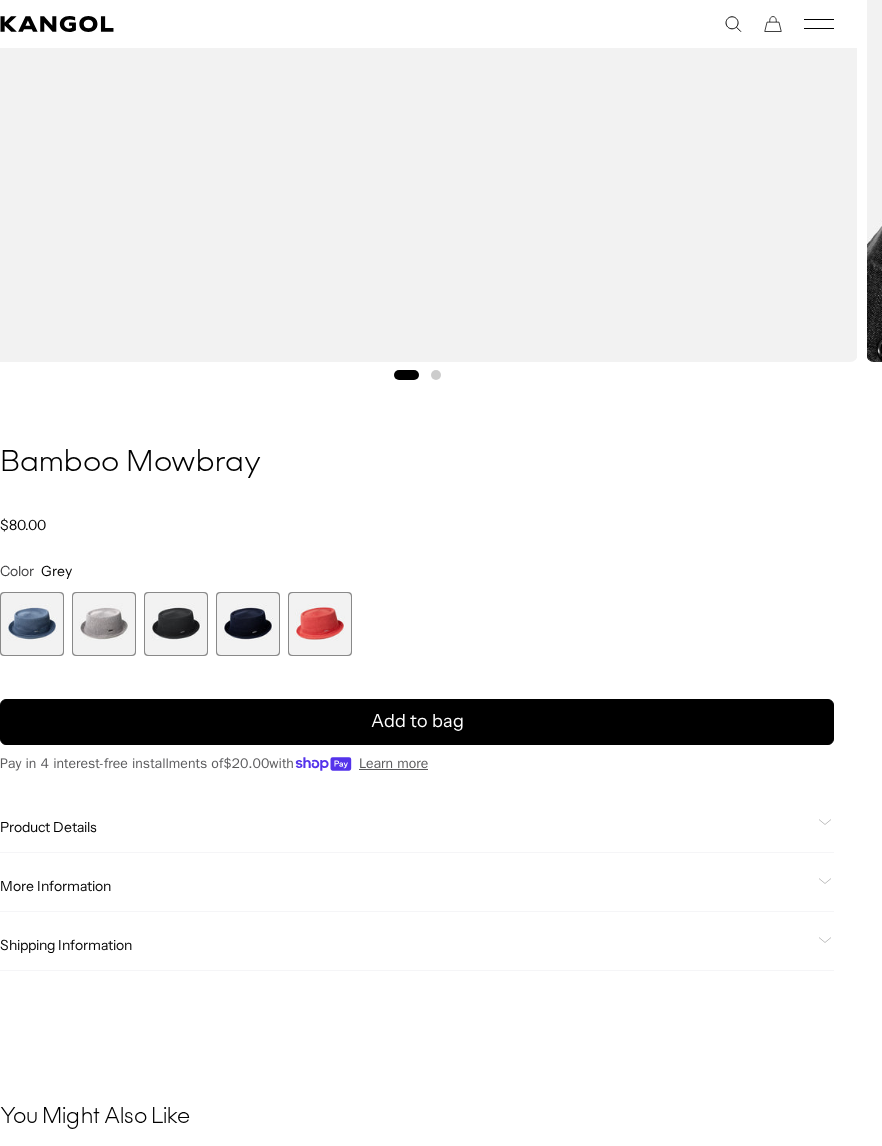 scroll, scrollTop: 819, scrollLeft: 24, axis: both 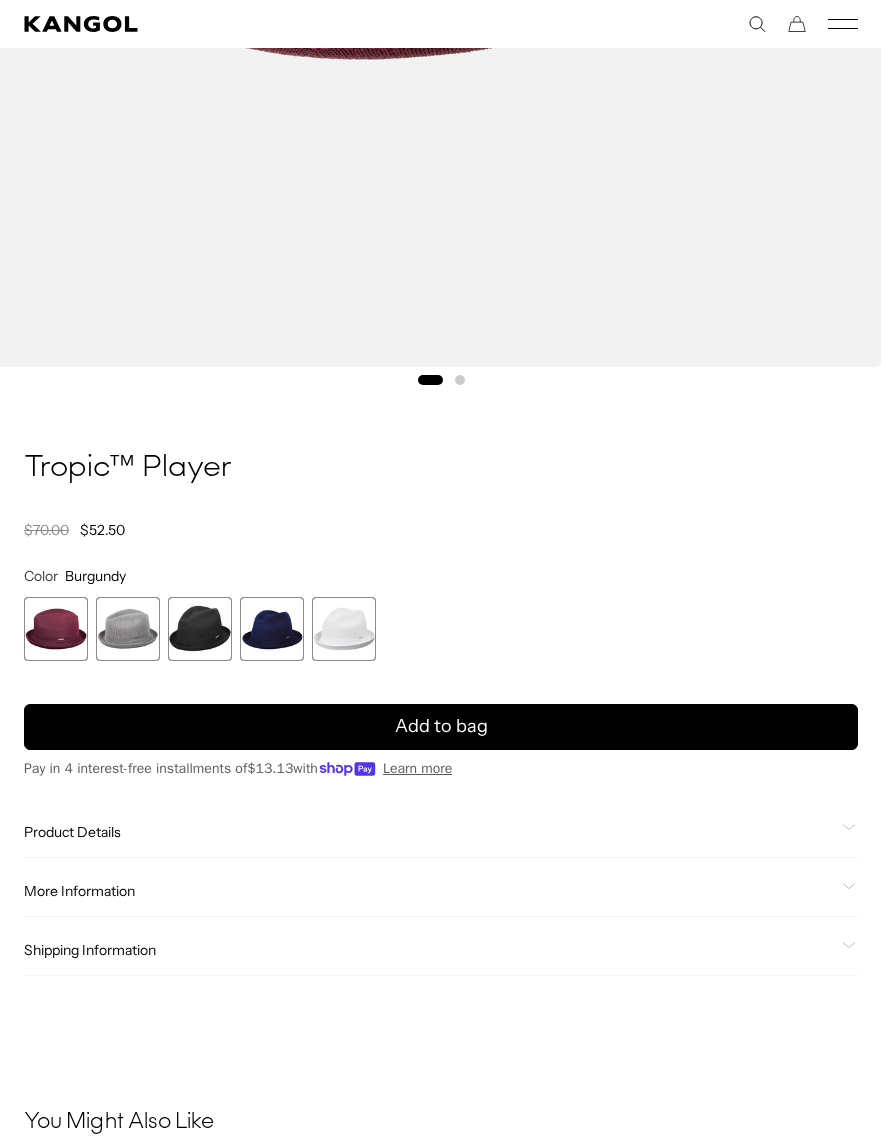 click at bounding box center [128, 629] 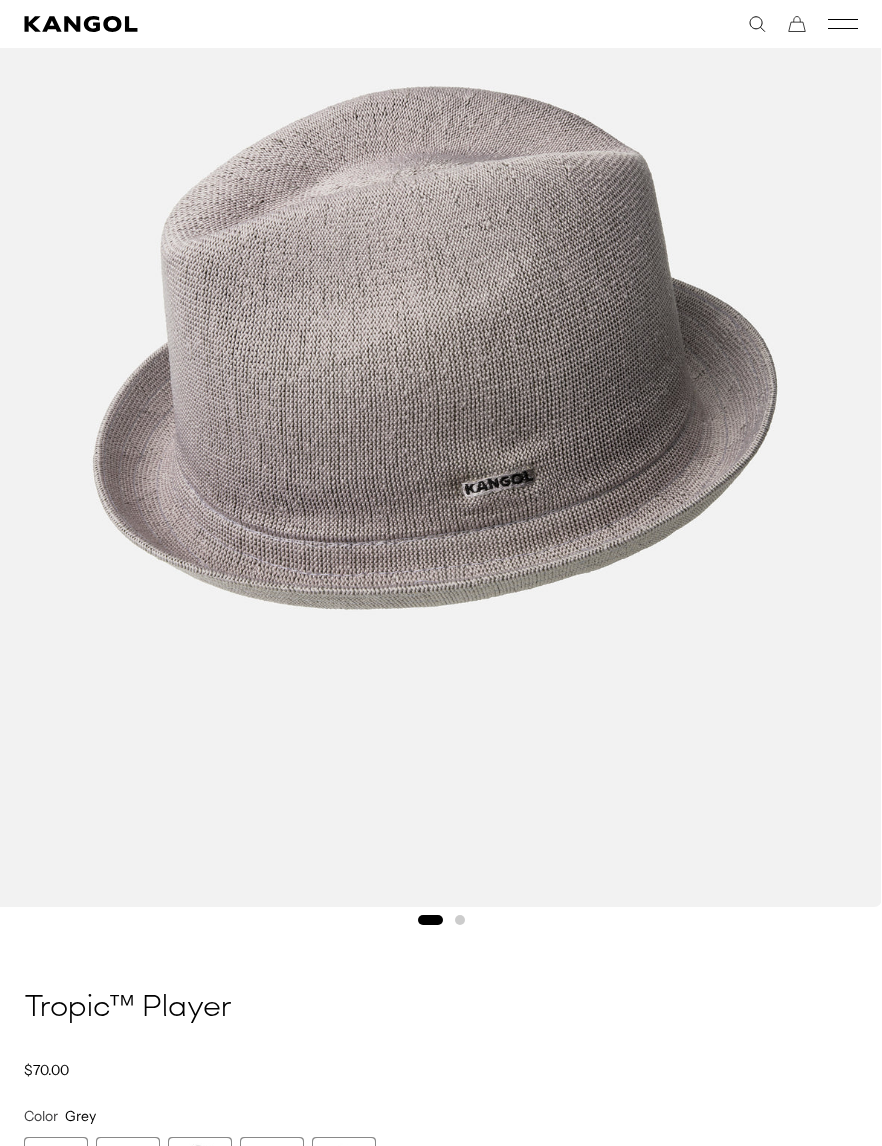 scroll, scrollTop: 630, scrollLeft: 0, axis: vertical 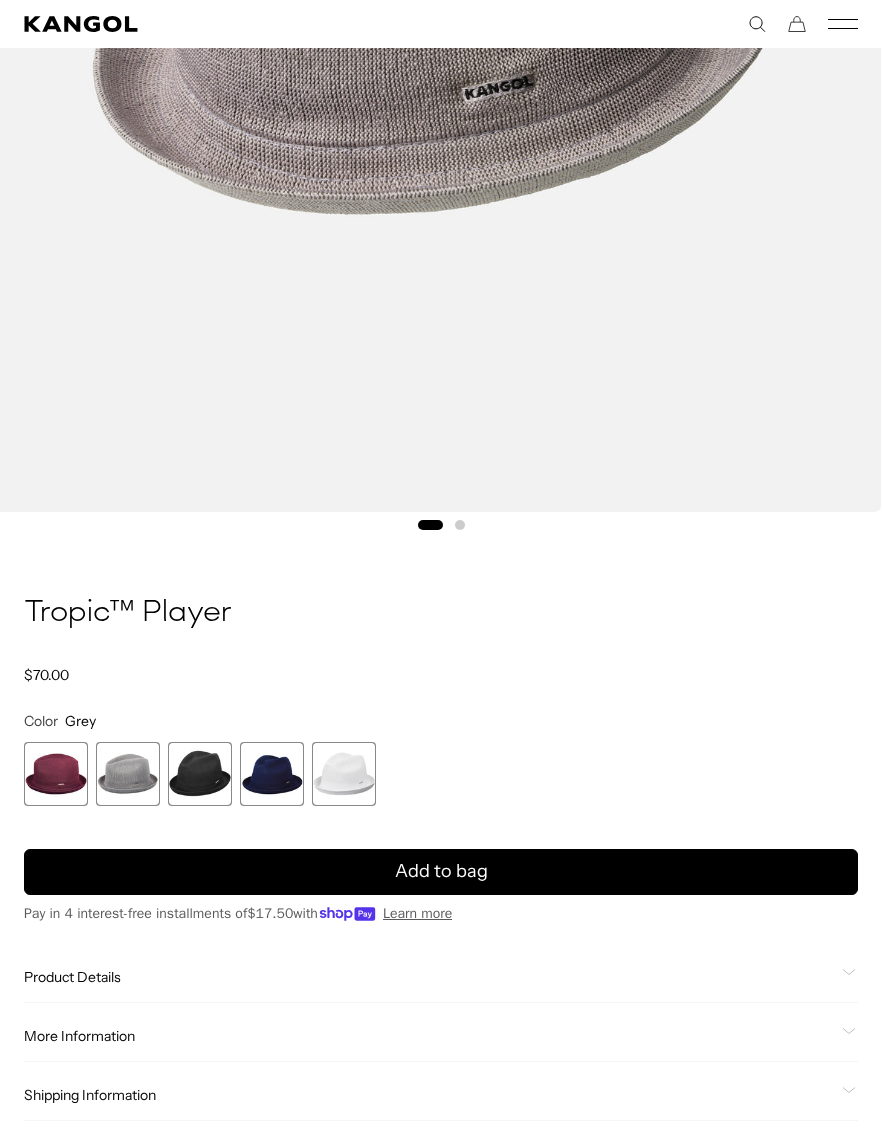 click at bounding box center [272, 774] 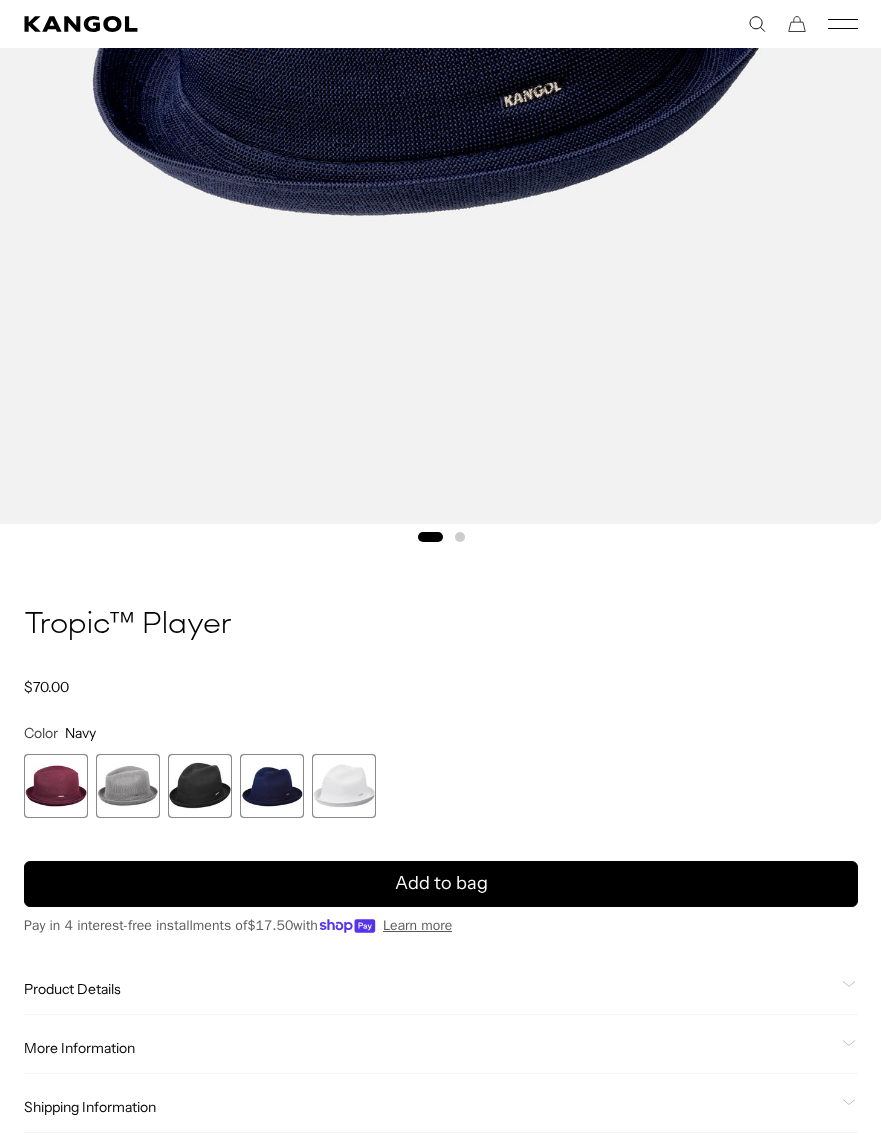 scroll, scrollTop: 790, scrollLeft: 0, axis: vertical 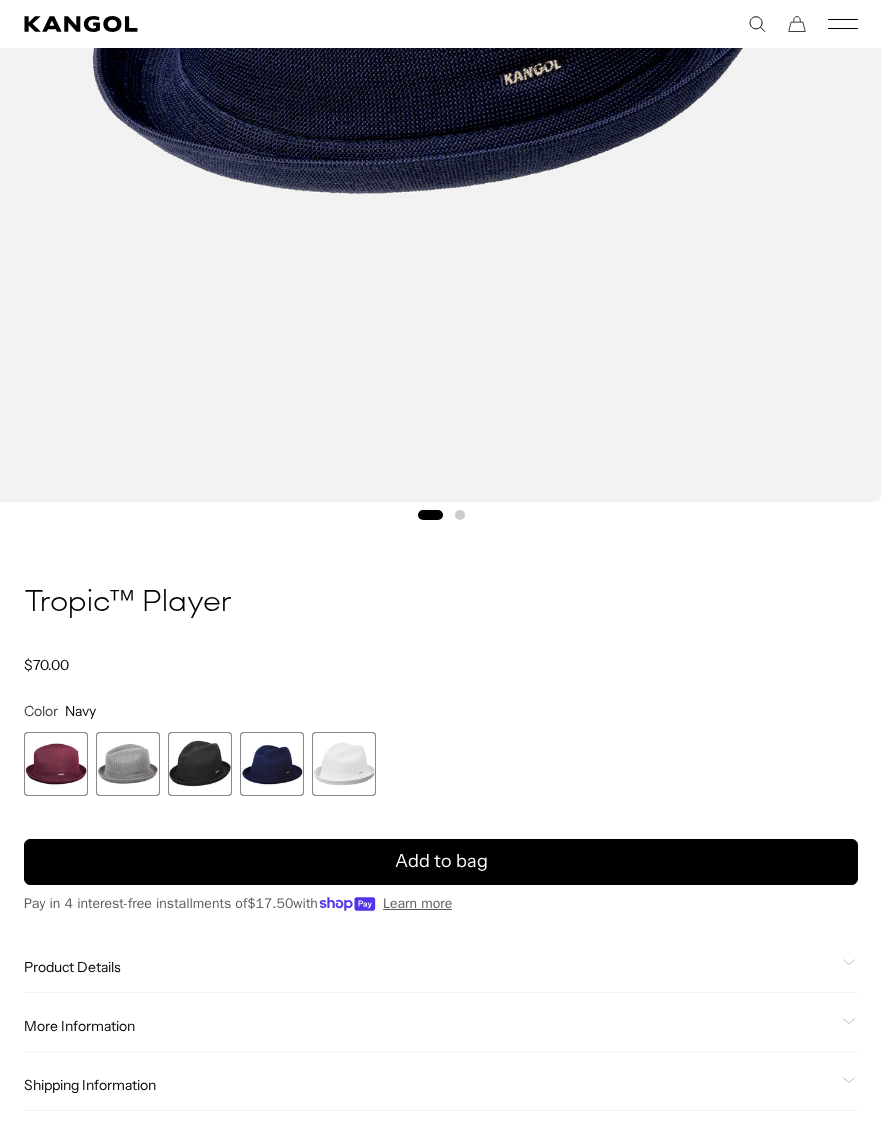 click at bounding box center (200, 764) 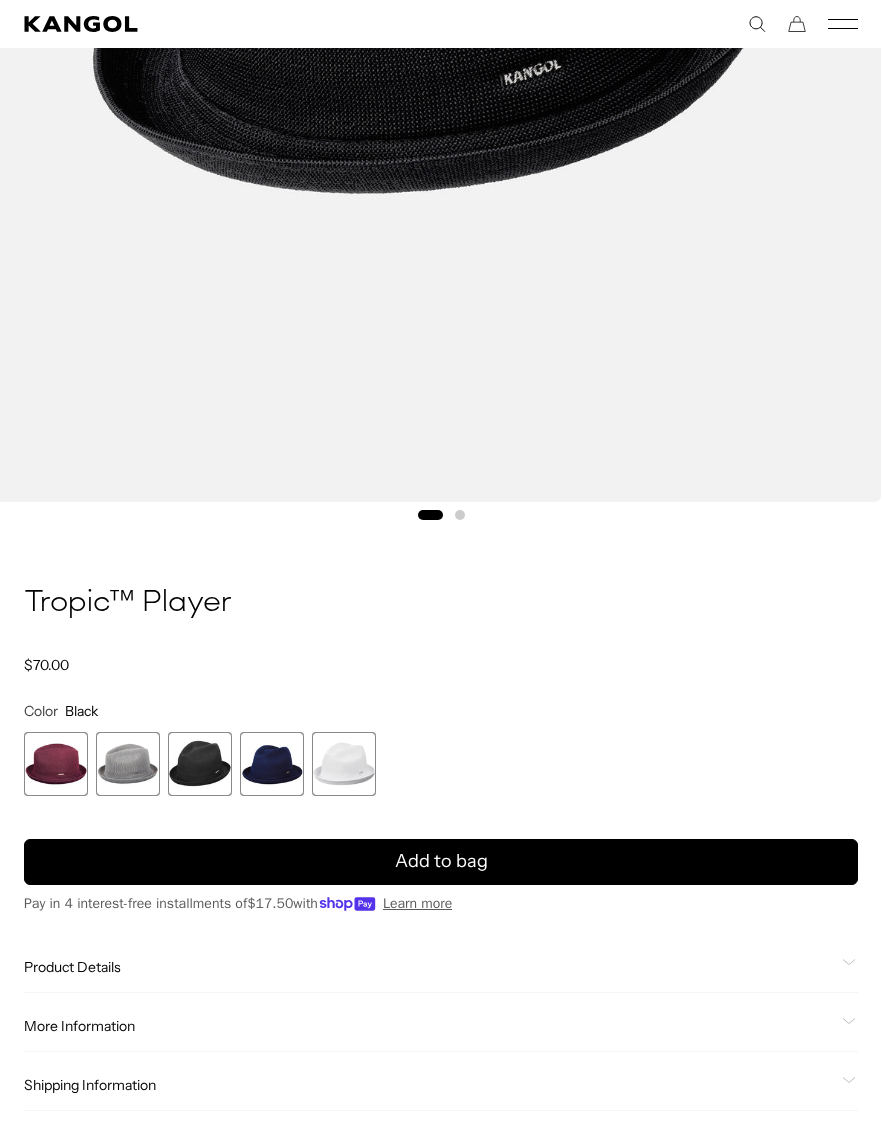 scroll, scrollTop: 0, scrollLeft: 412, axis: horizontal 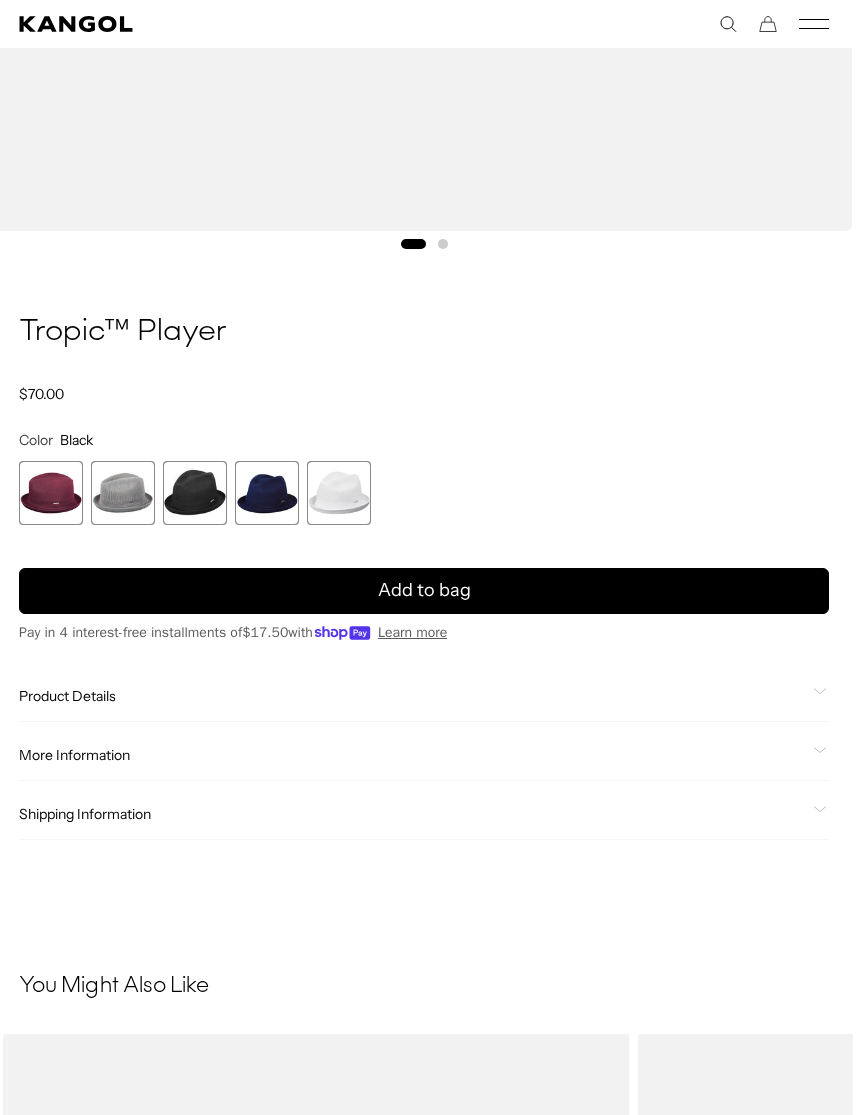 click at bounding box center (195, 493) 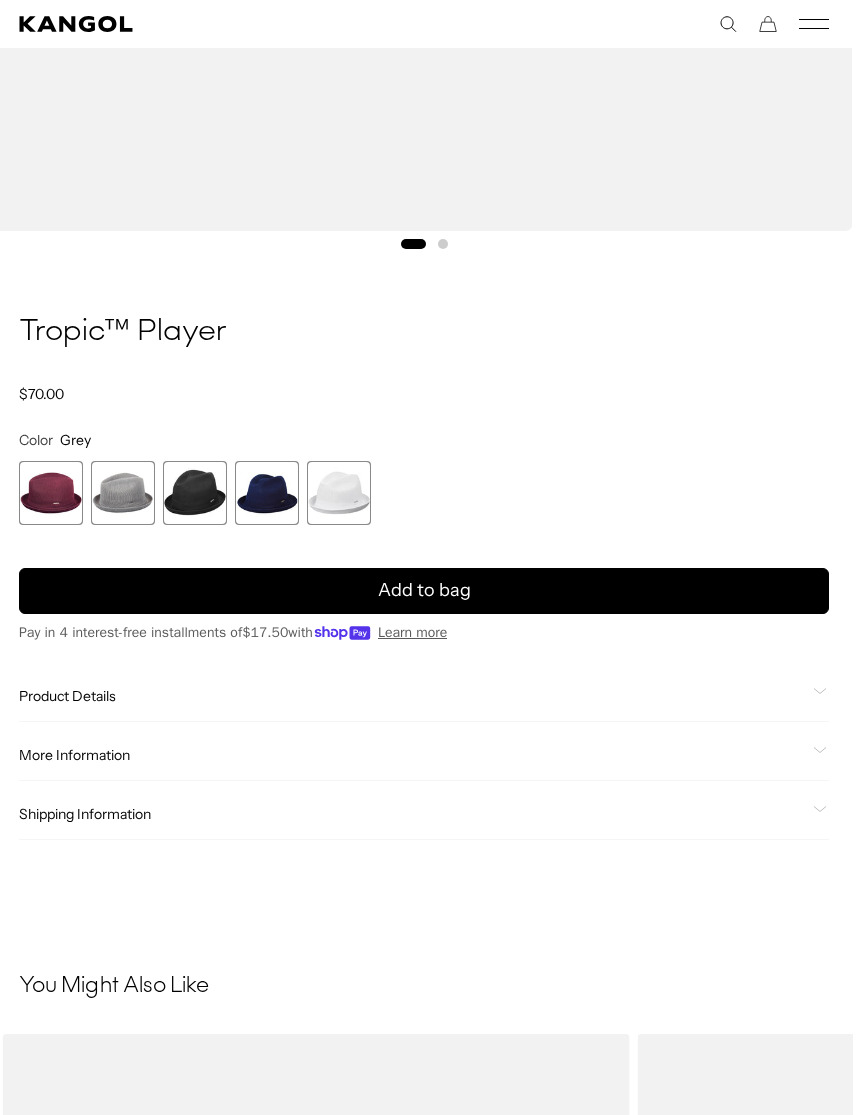 click at bounding box center (123, 493) 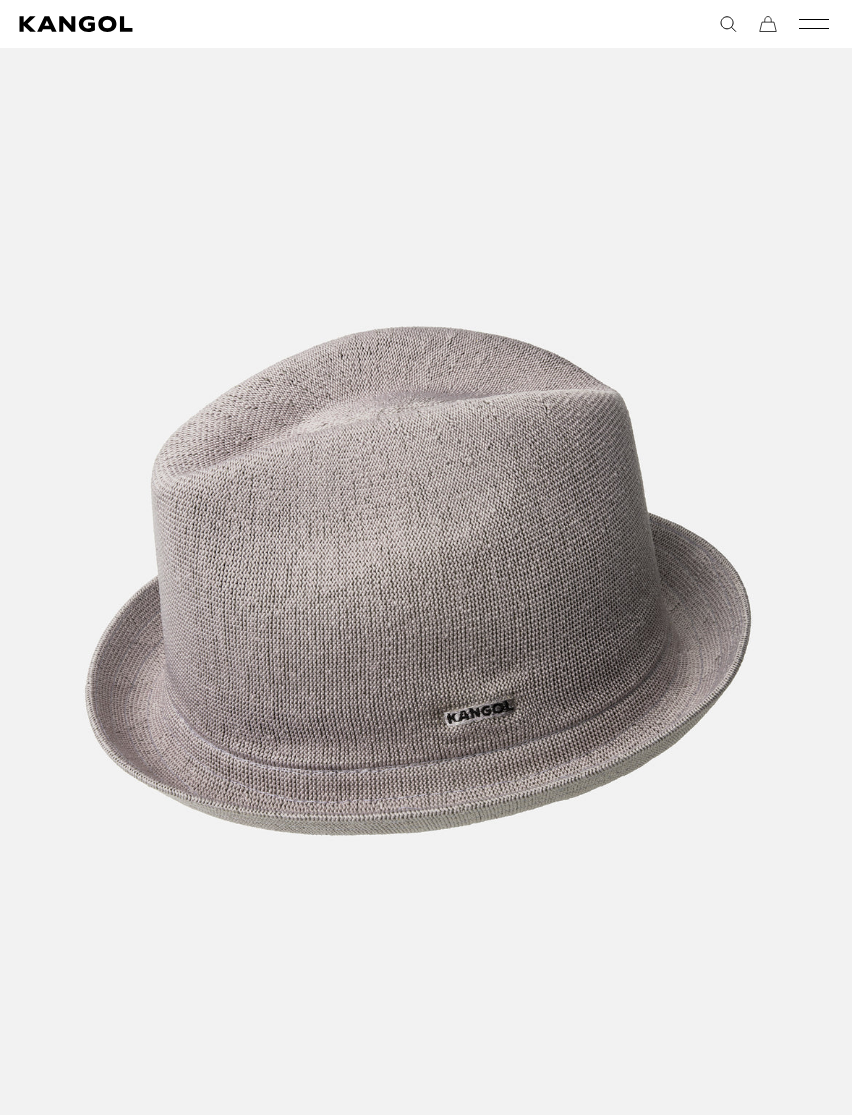 scroll, scrollTop: 134, scrollLeft: 5, axis: both 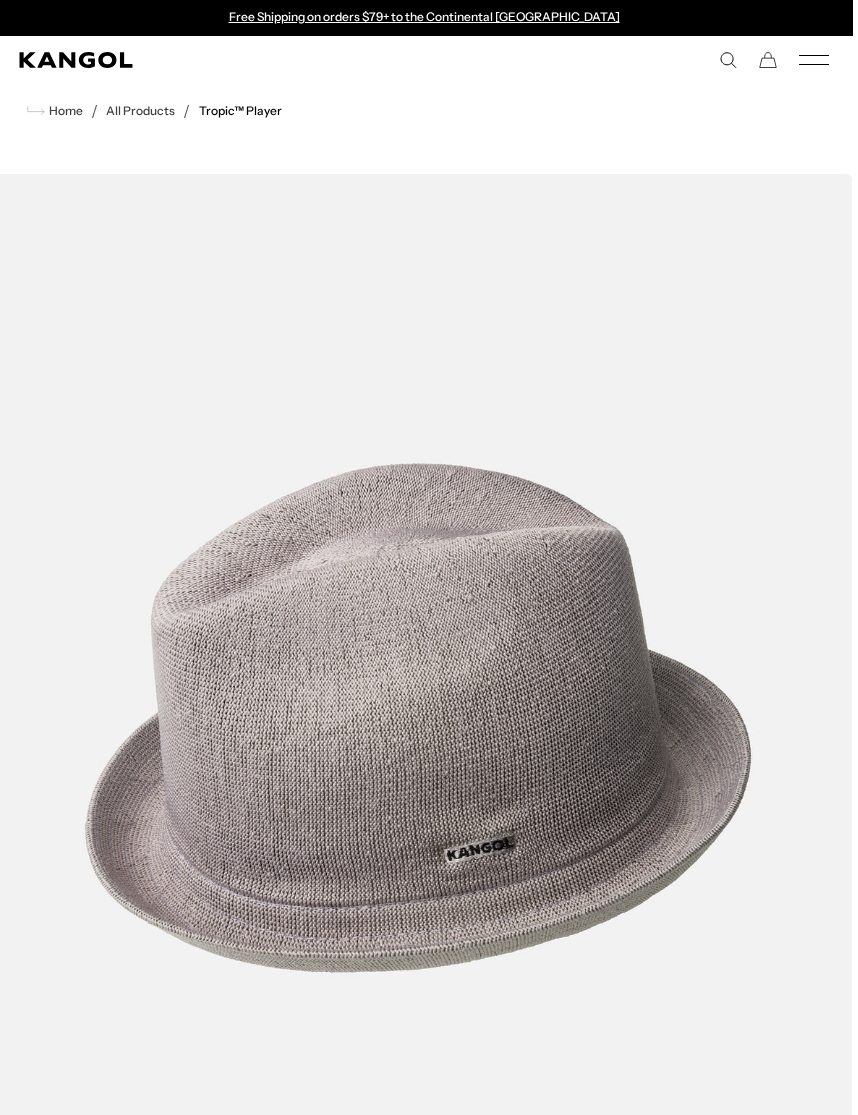 click at bounding box center (418, 718) 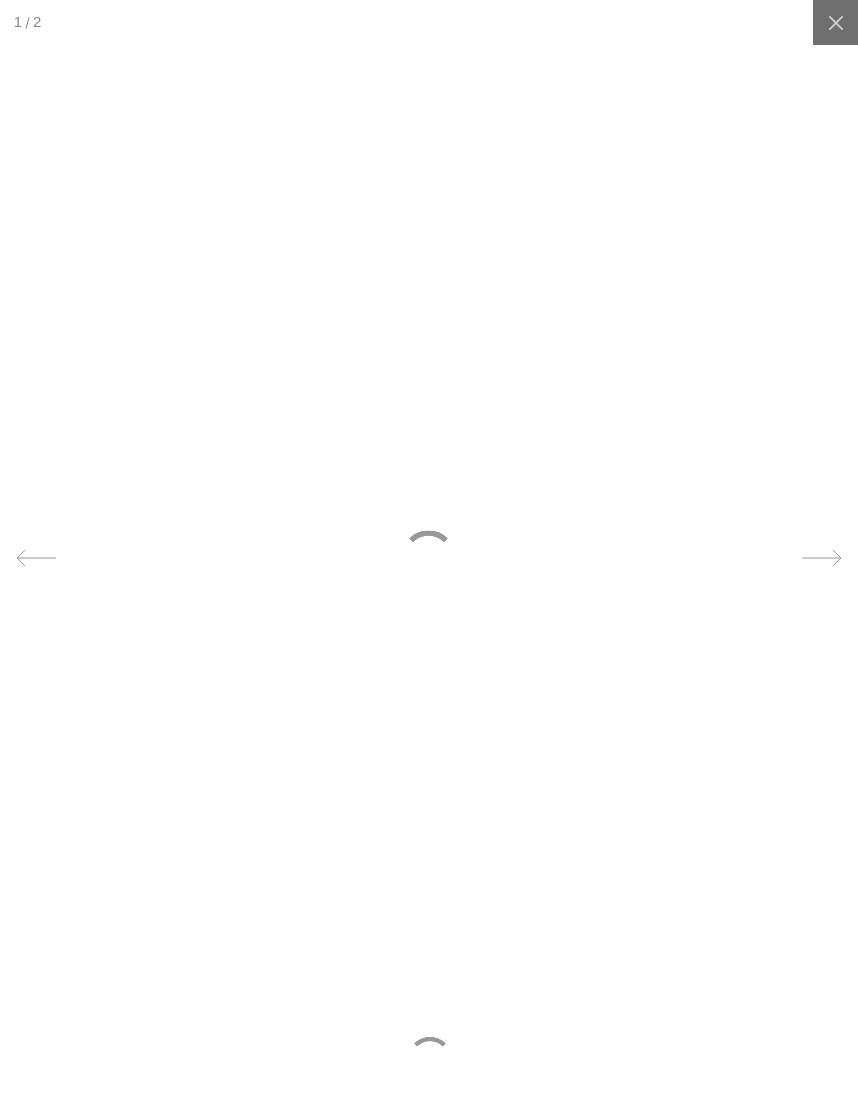 click at bounding box center [429, 557] 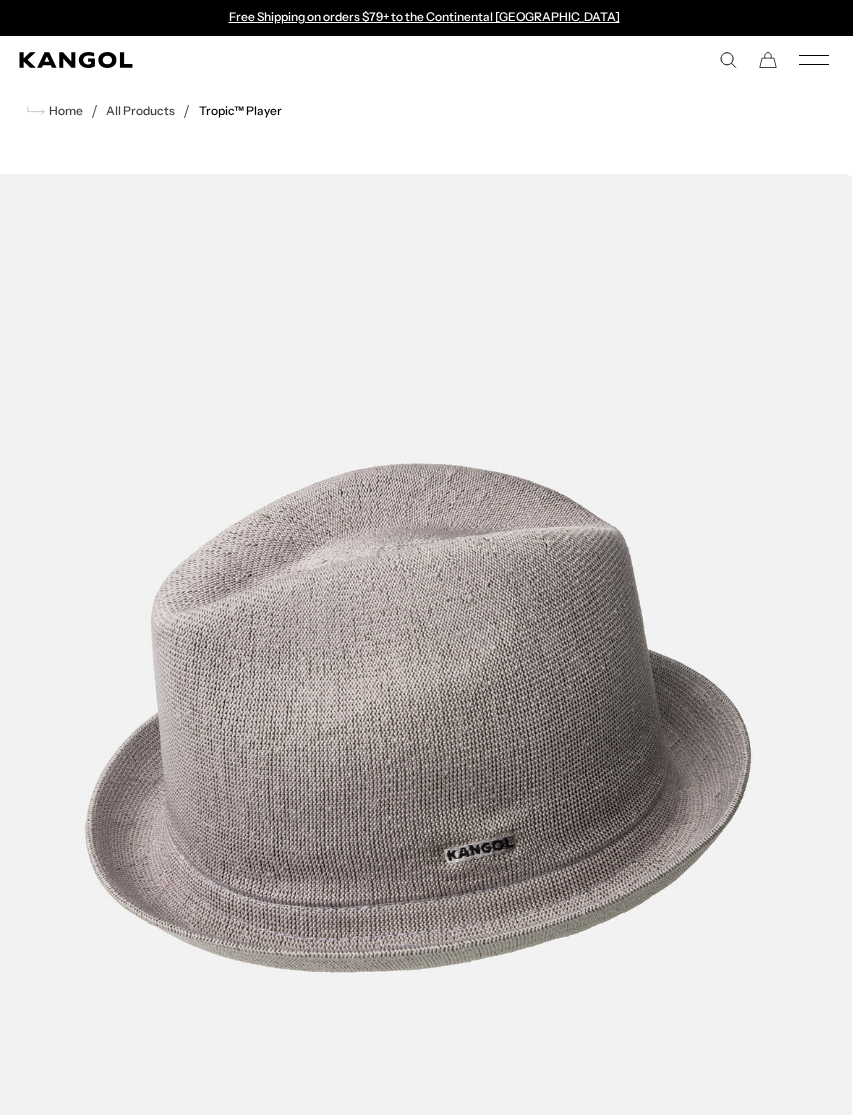 click 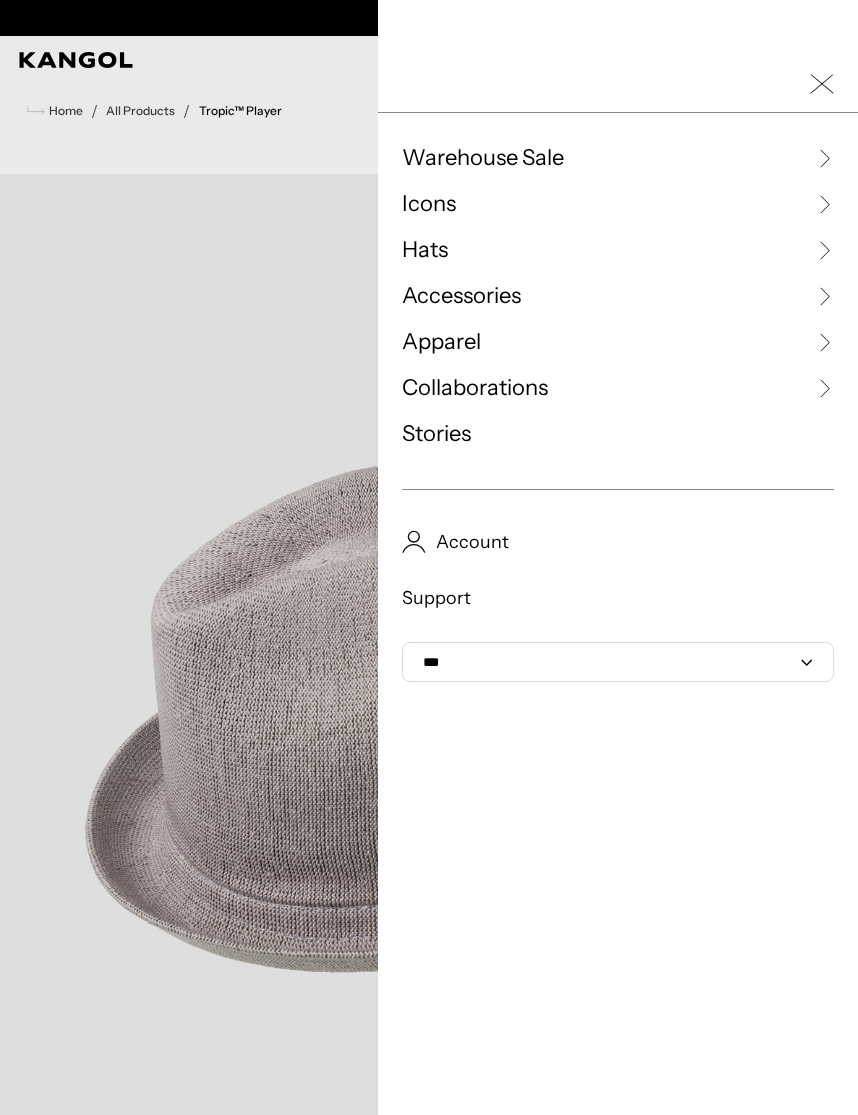 scroll, scrollTop: 0, scrollLeft: 412, axis: horizontal 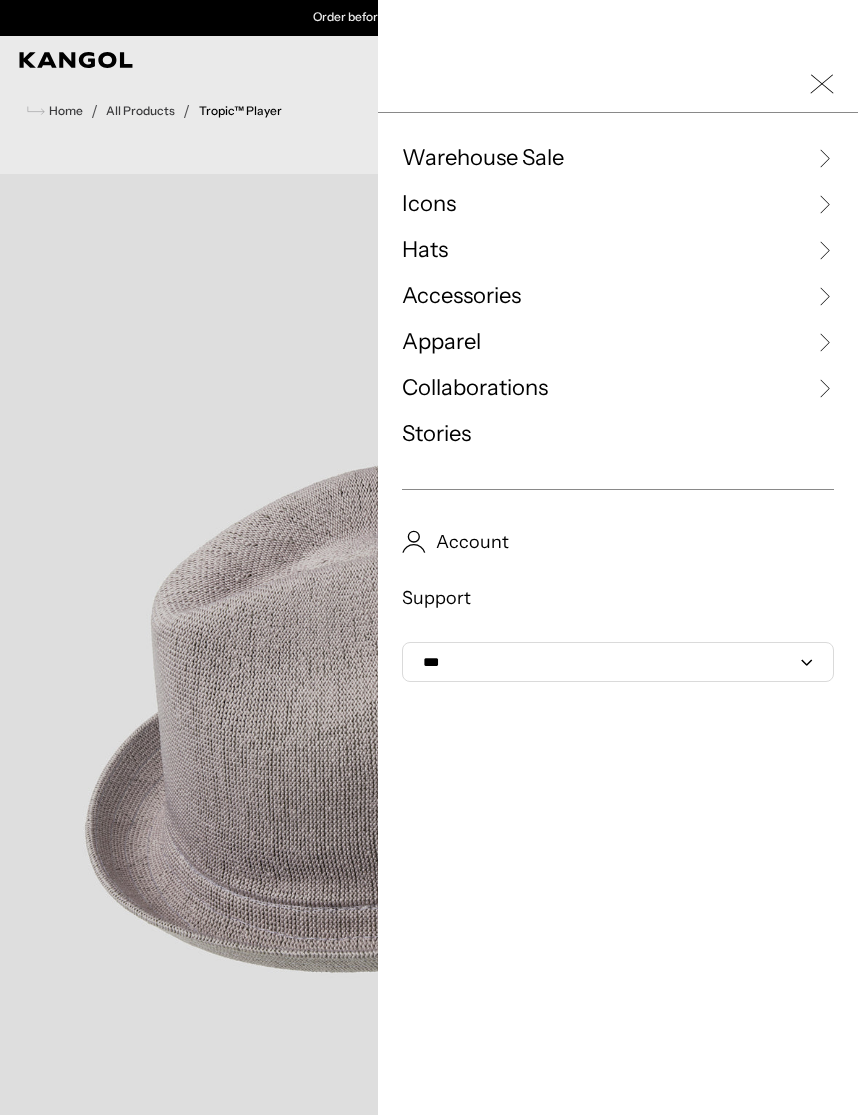click 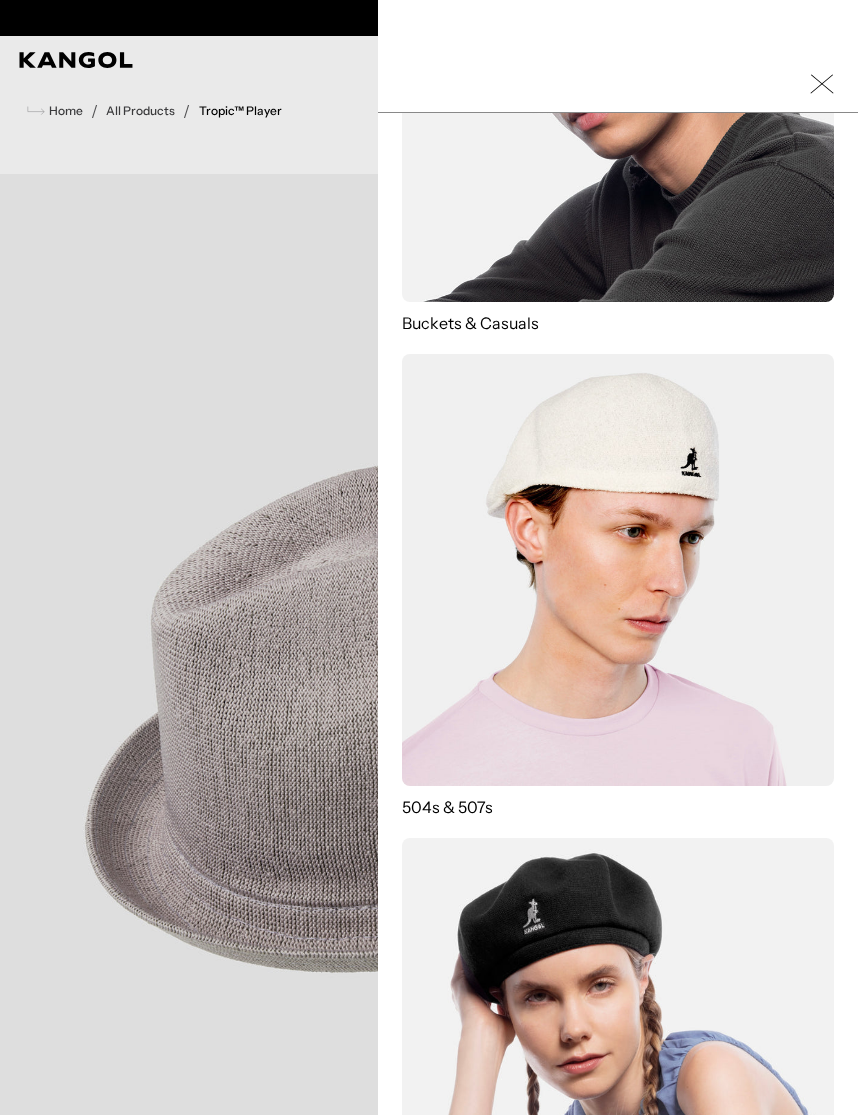 scroll, scrollTop: 484, scrollLeft: 0, axis: vertical 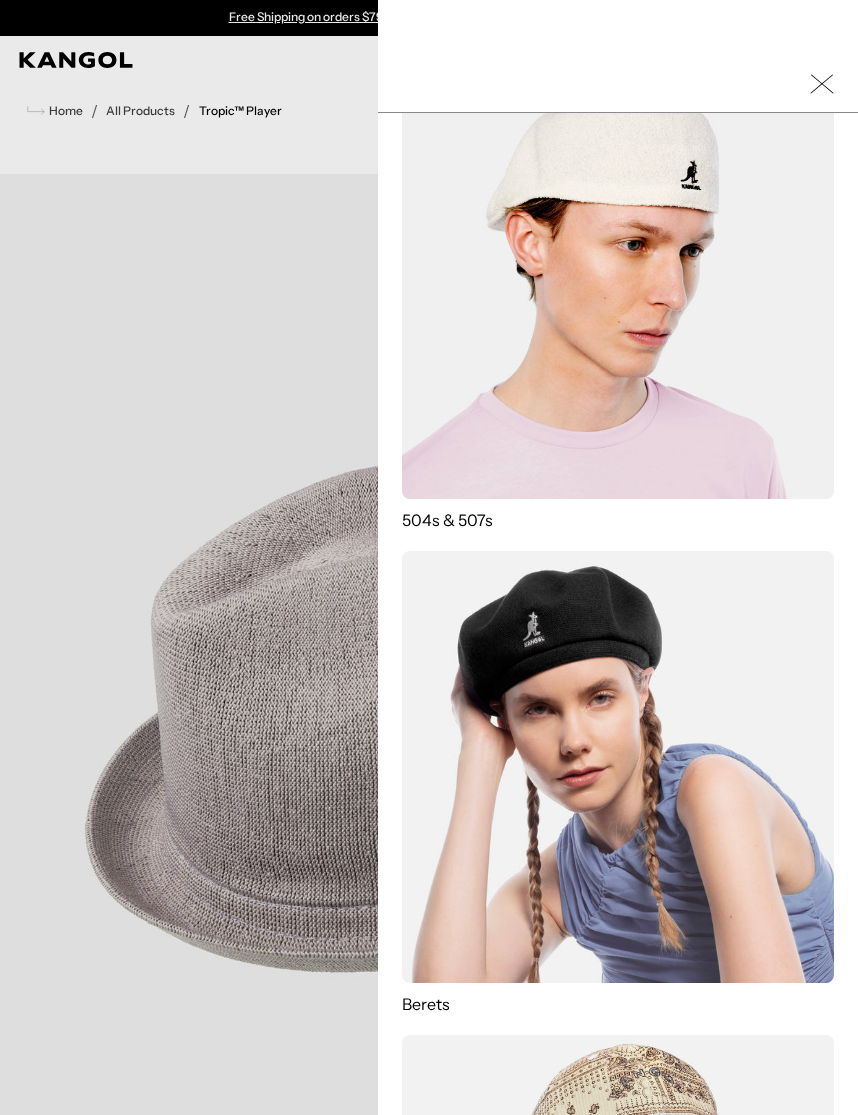 click at bounding box center [618, 283] 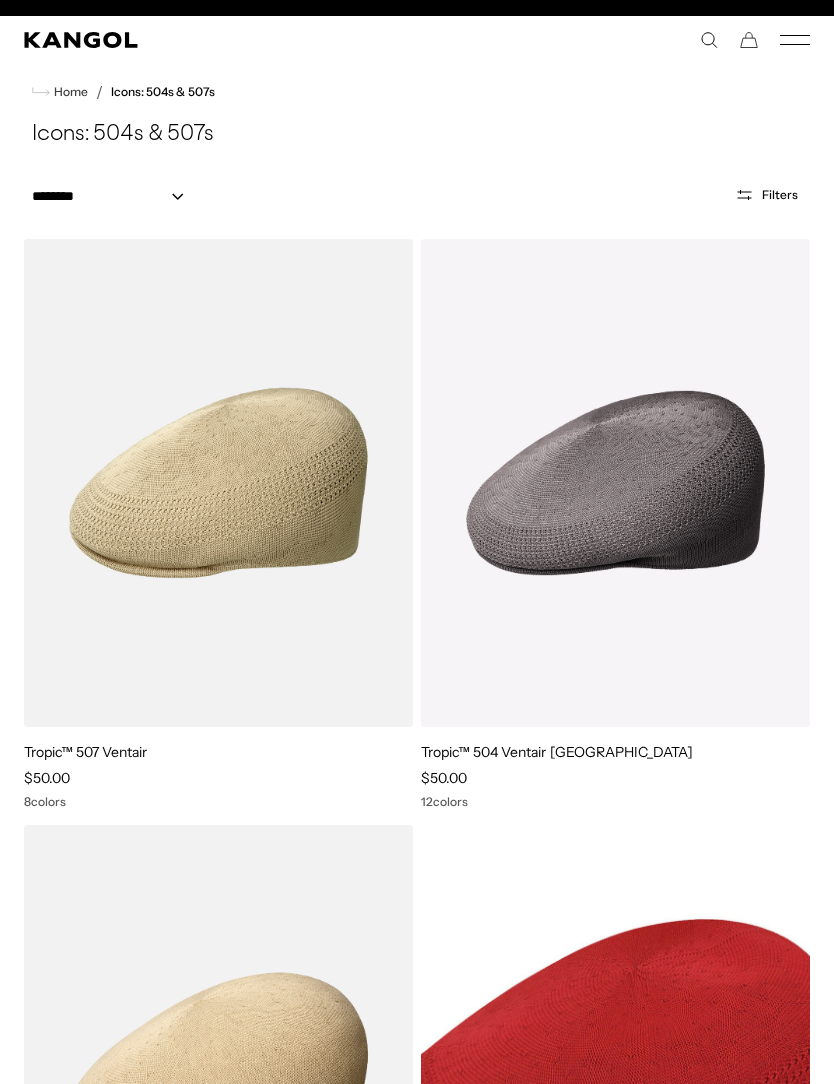 scroll, scrollTop: 32, scrollLeft: 0, axis: vertical 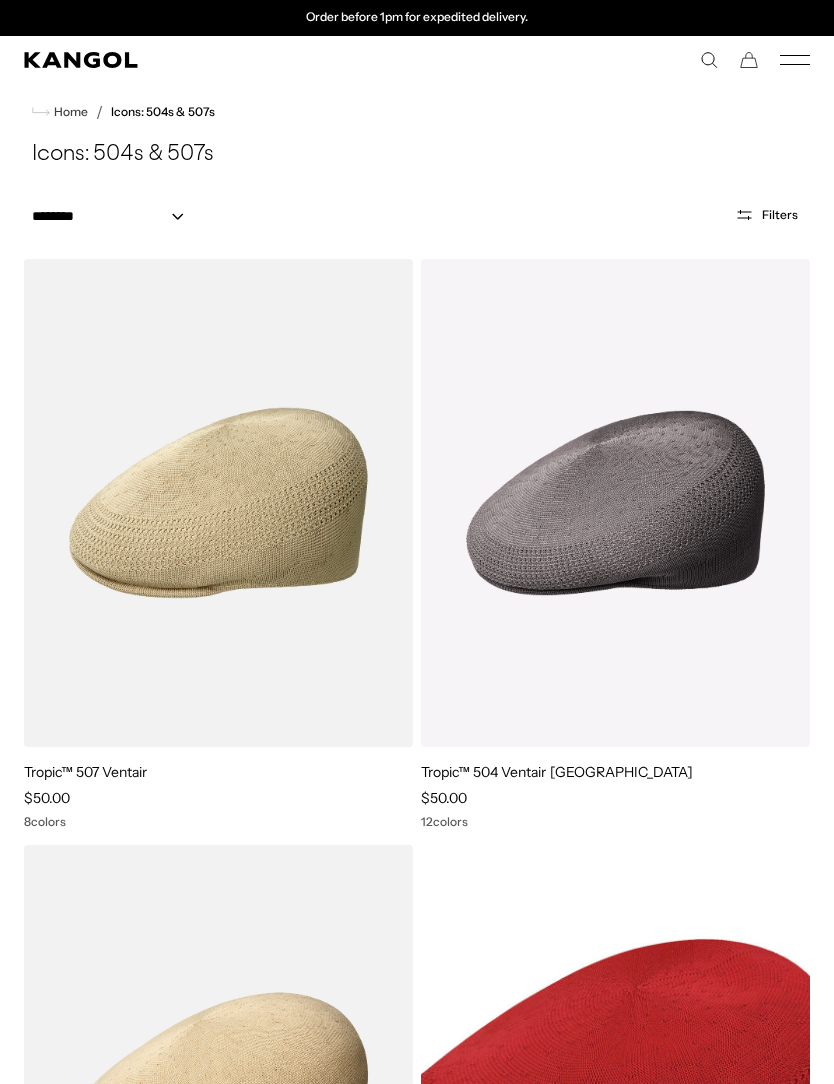 click at bounding box center (0, 0) 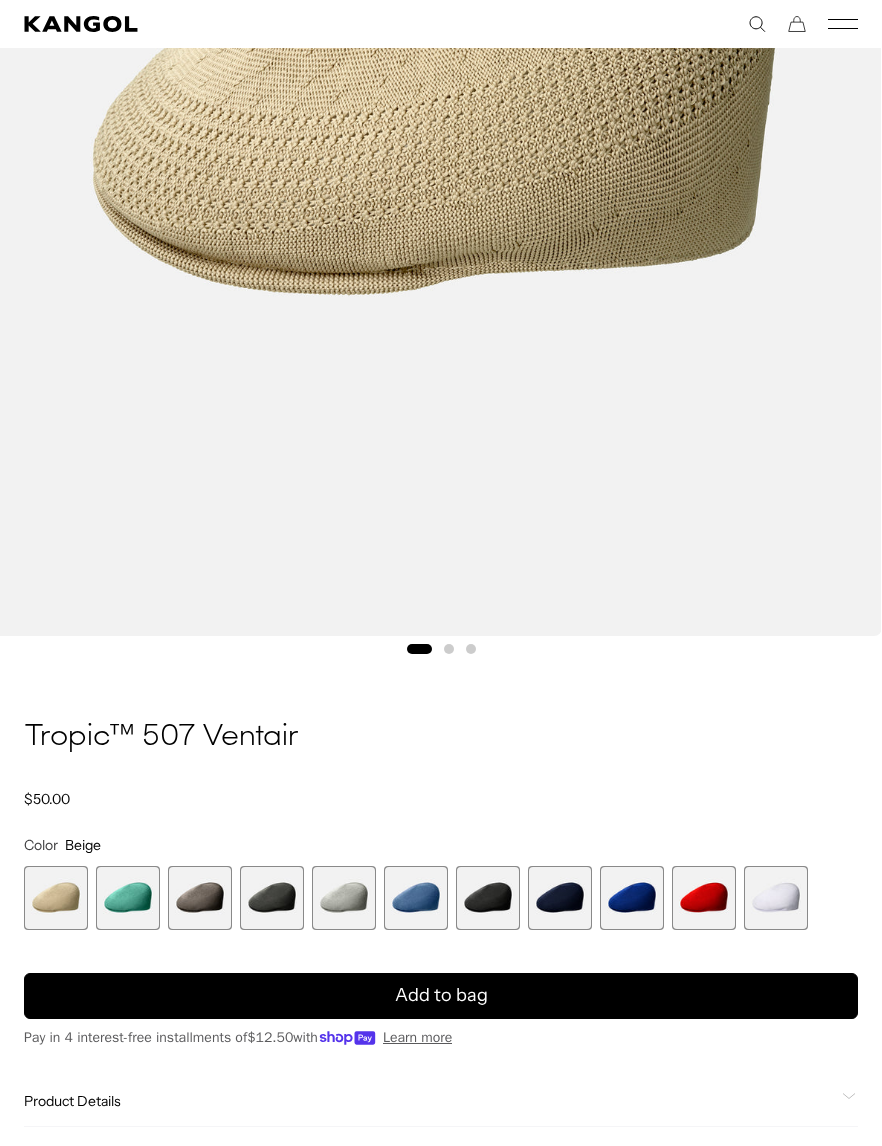 scroll, scrollTop: 660, scrollLeft: 0, axis: vertical 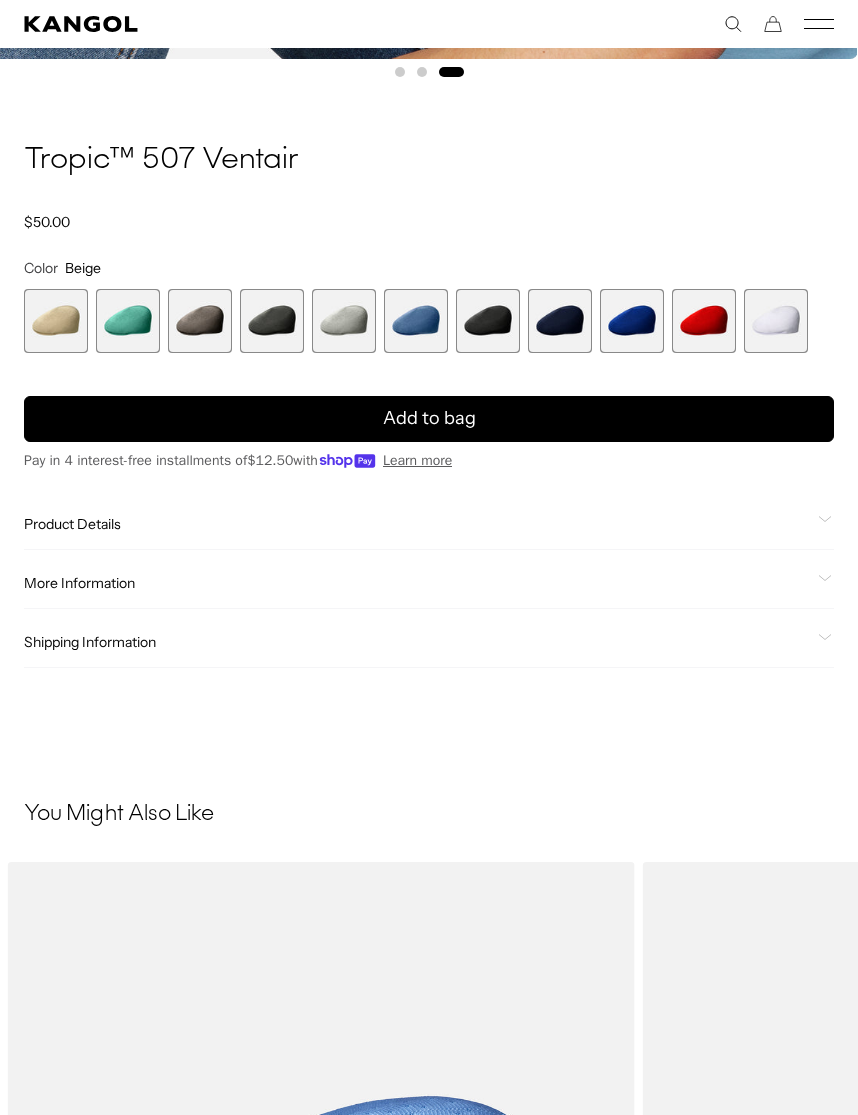 click on "Product Details" 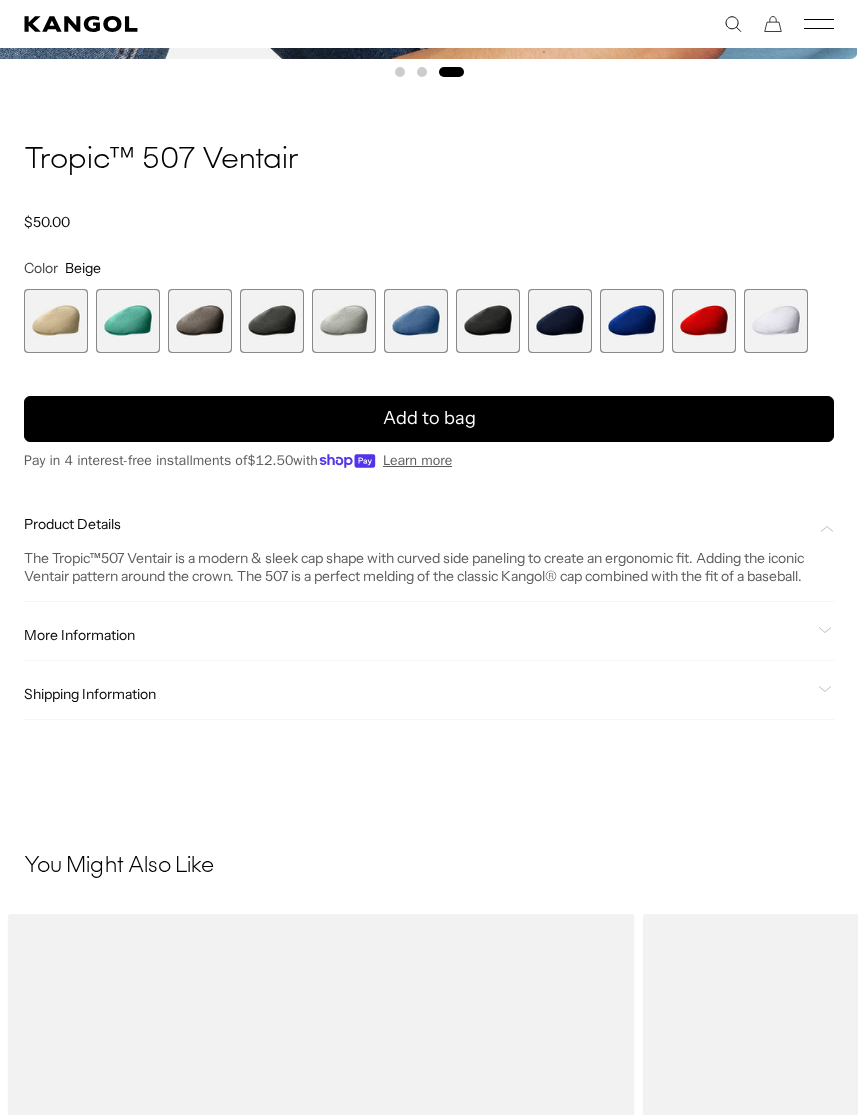 scroll, scrollTop: 0, scrollLeft: 0, axis: both 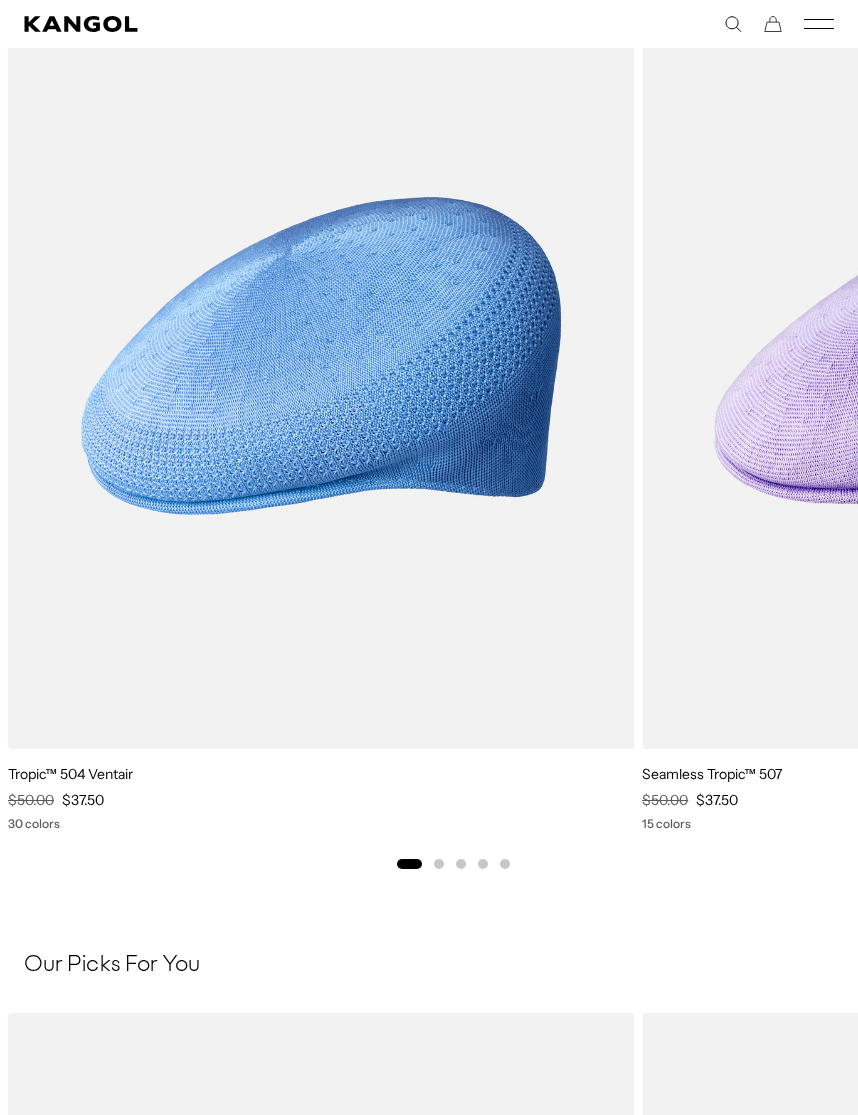 click at bounding box center [0, 0] 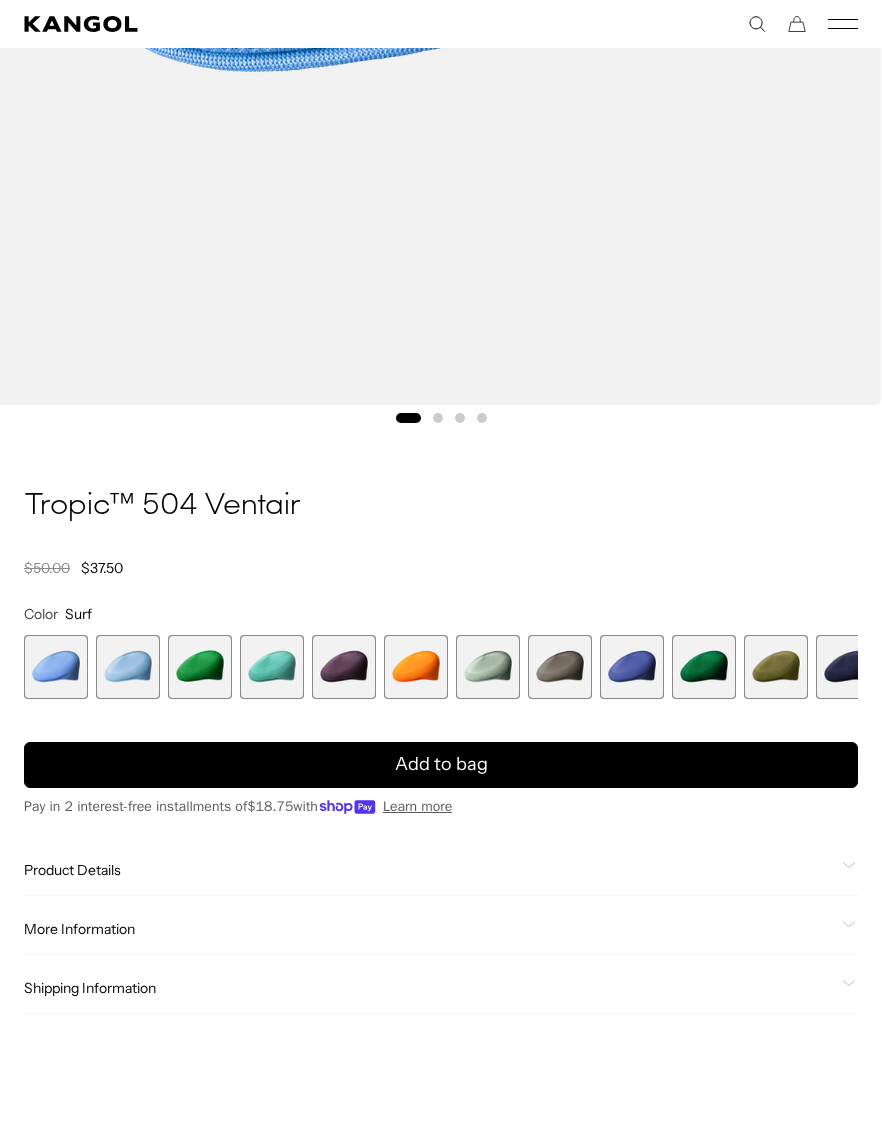 scroll, scrollTop: 899, scrollLeft: 0, axis: vertical 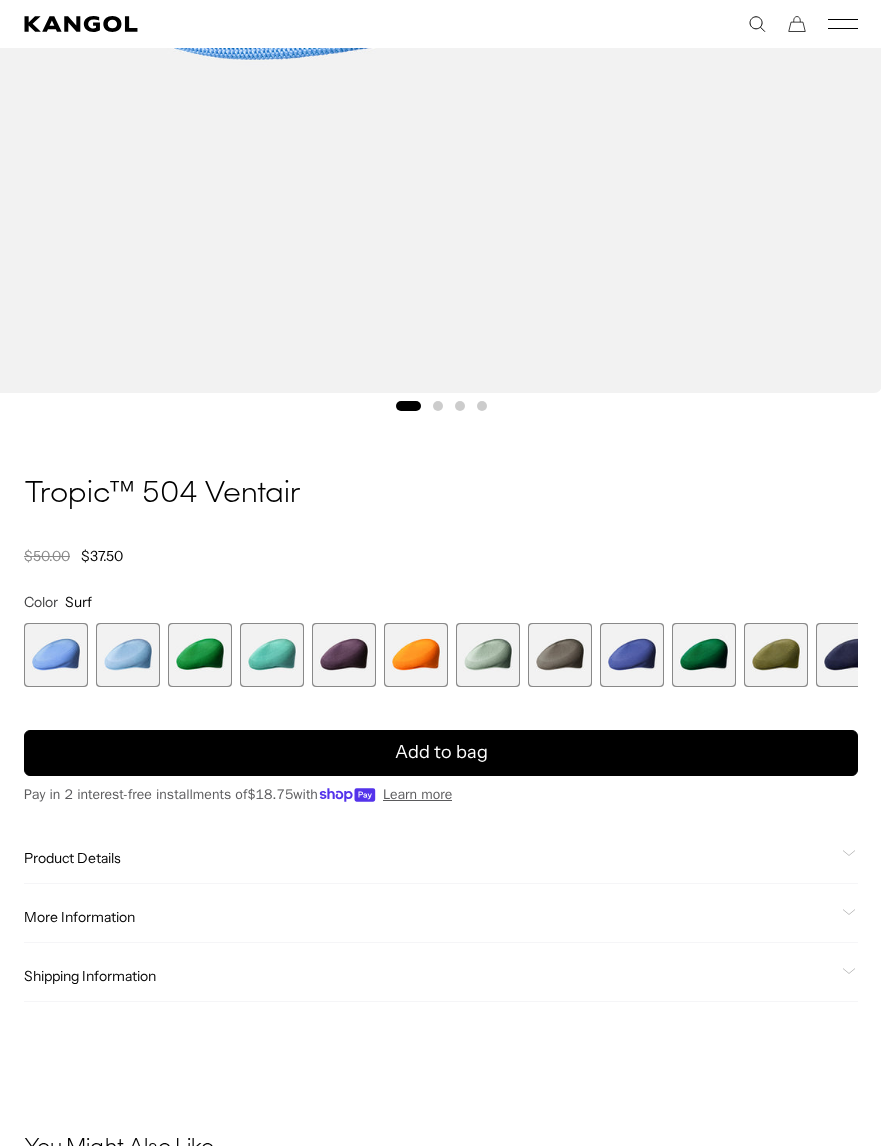 click on "Product Details" 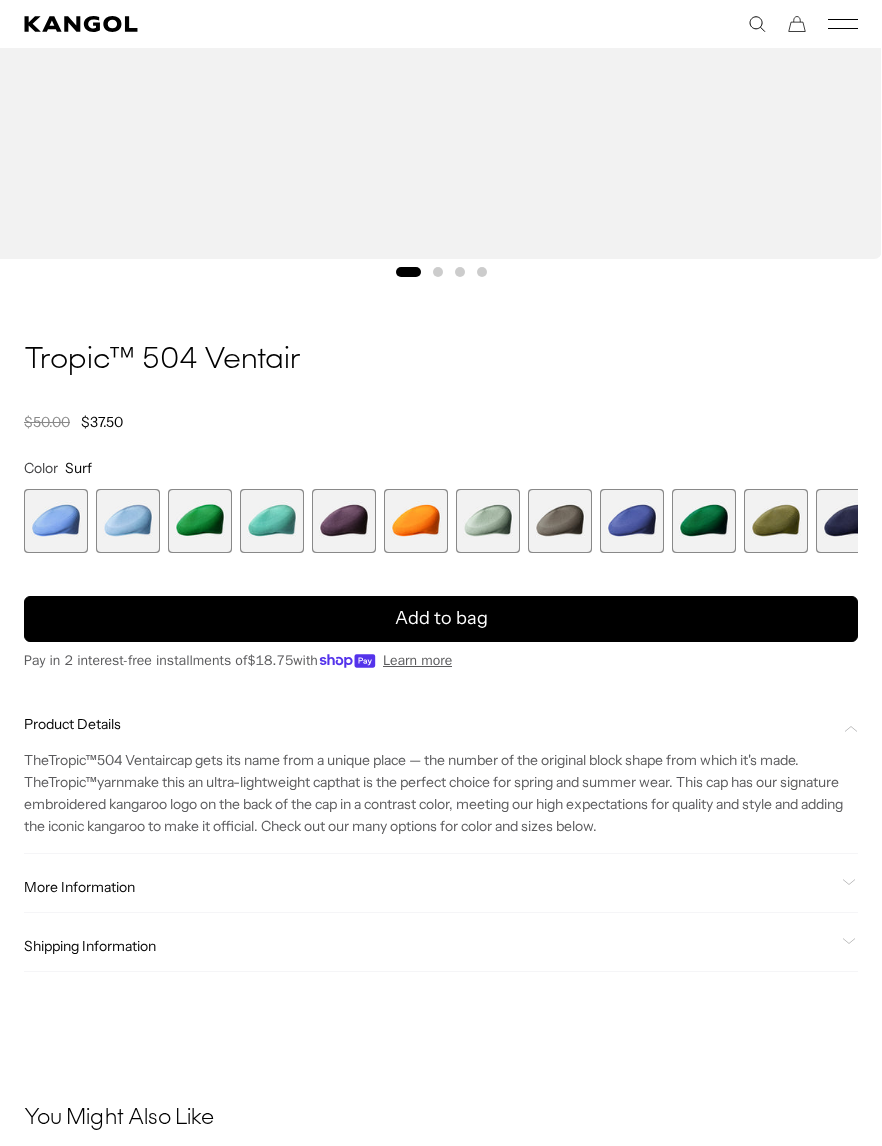 scroll, scrollTop: 1036, scrollLeft: 0, axis: vertical 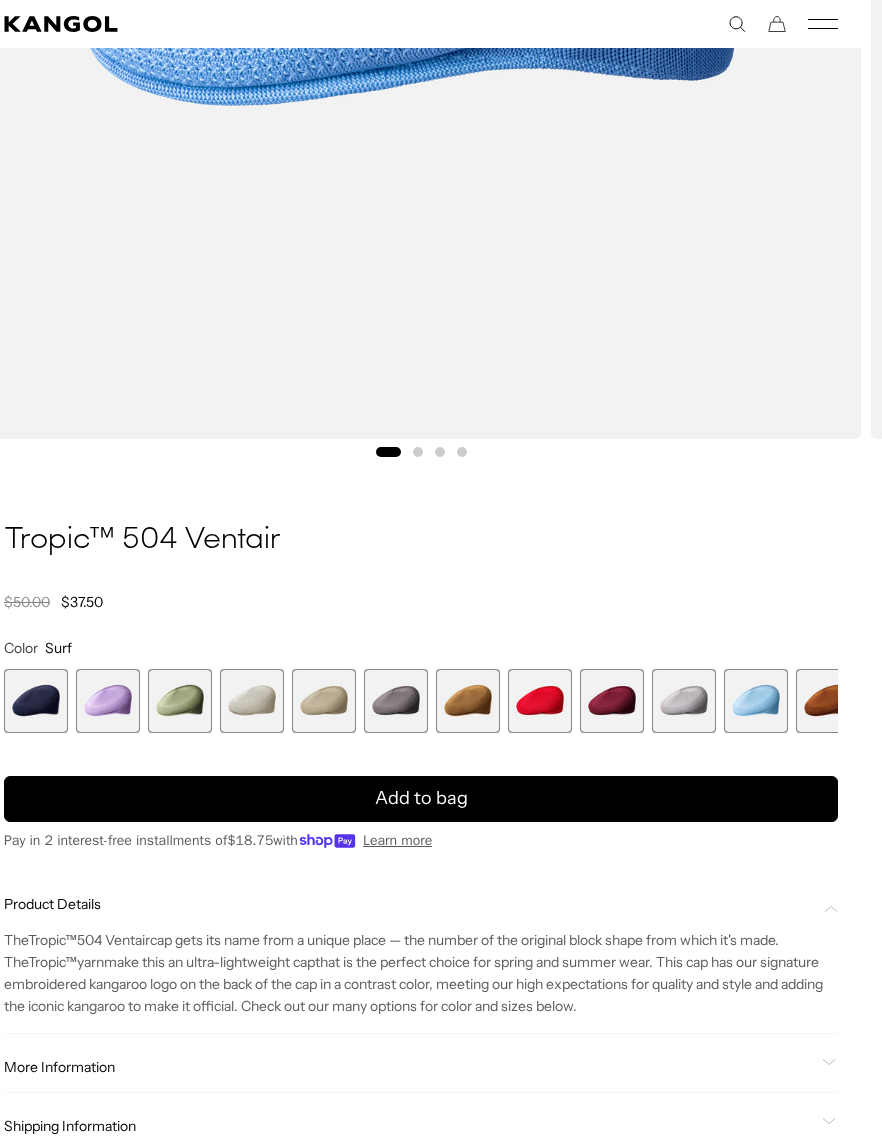 click at bounding box center (324, 701) 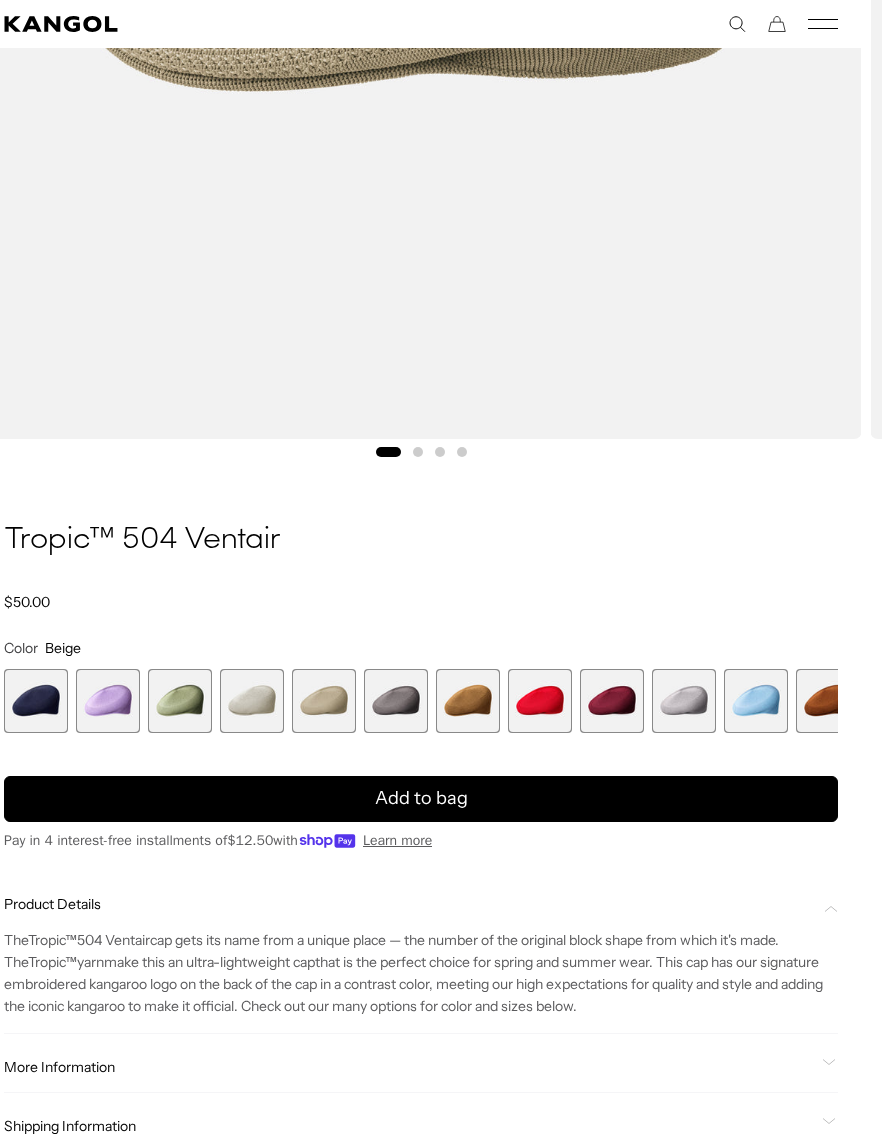 scroll, scrollTop: 0, scrollLeft: 0, axis: both 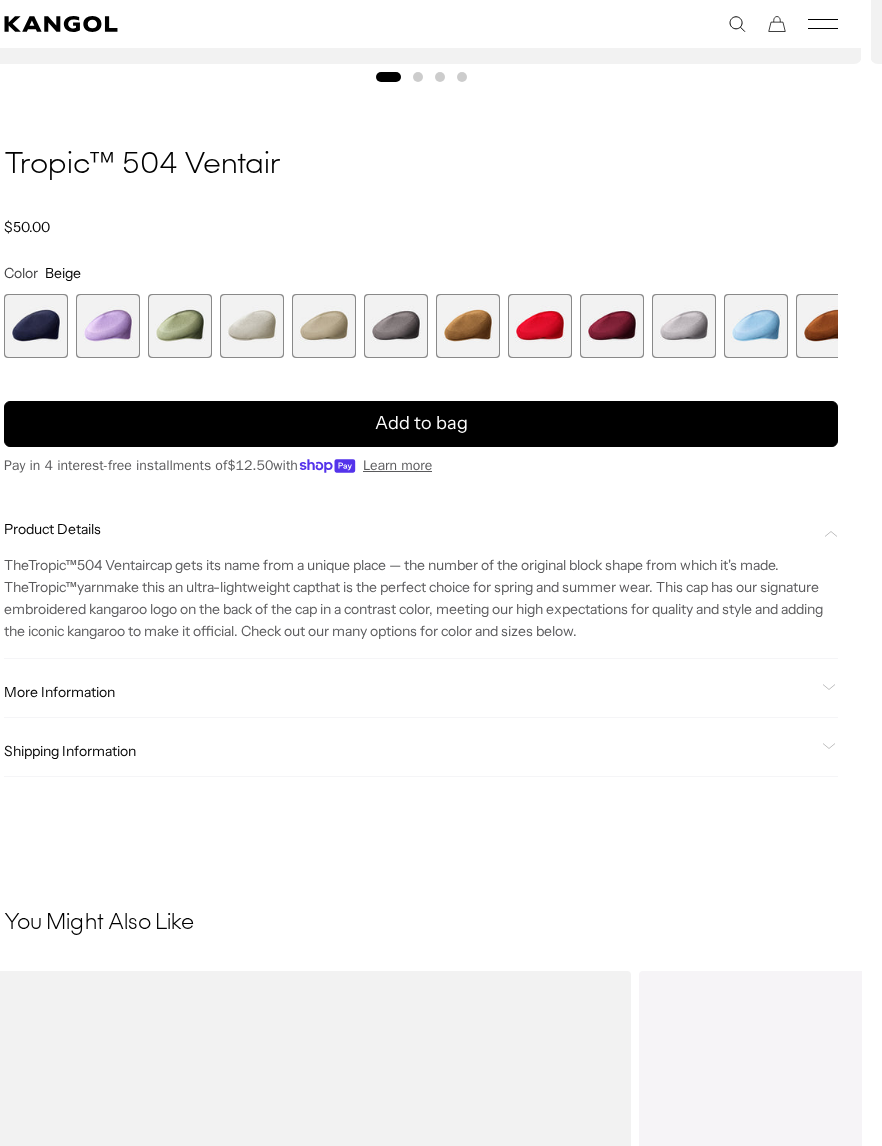 click on "More Information" 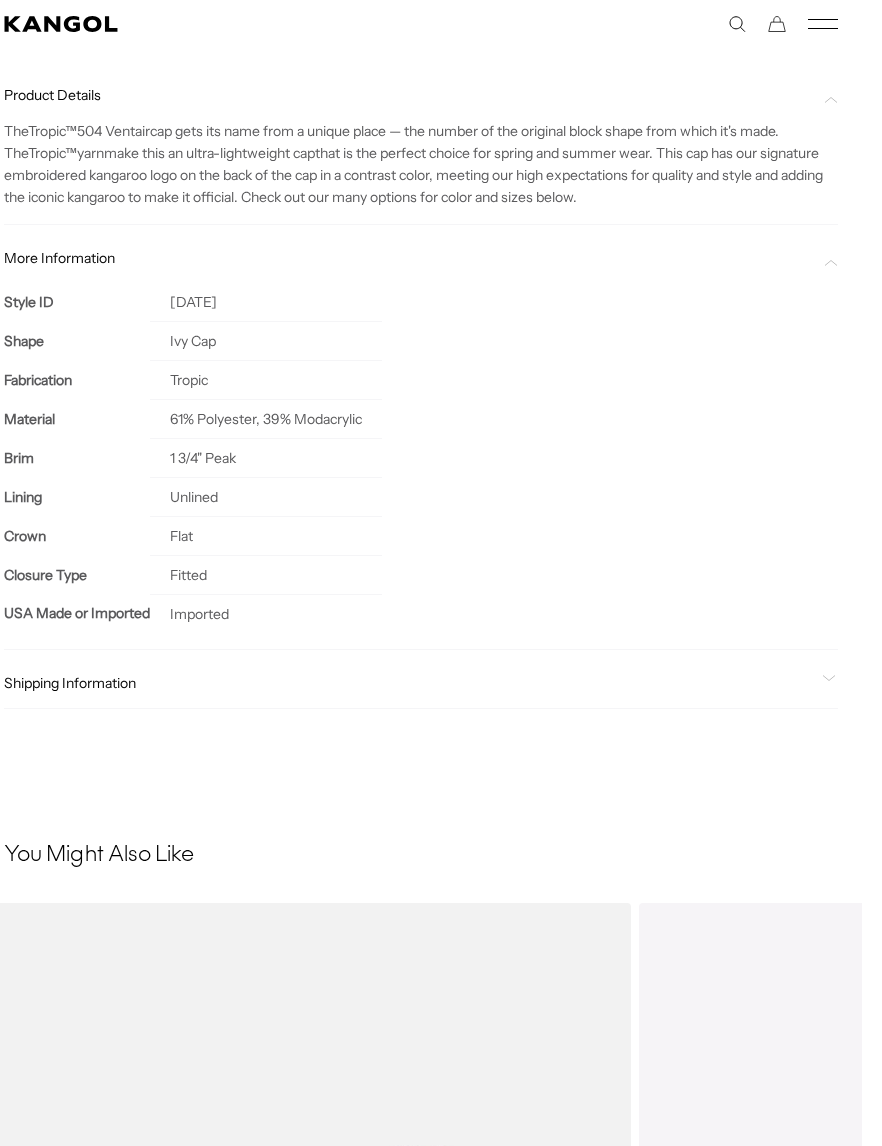 scroll, scrollTop: 1669, scrollLeft: 20, axis: both 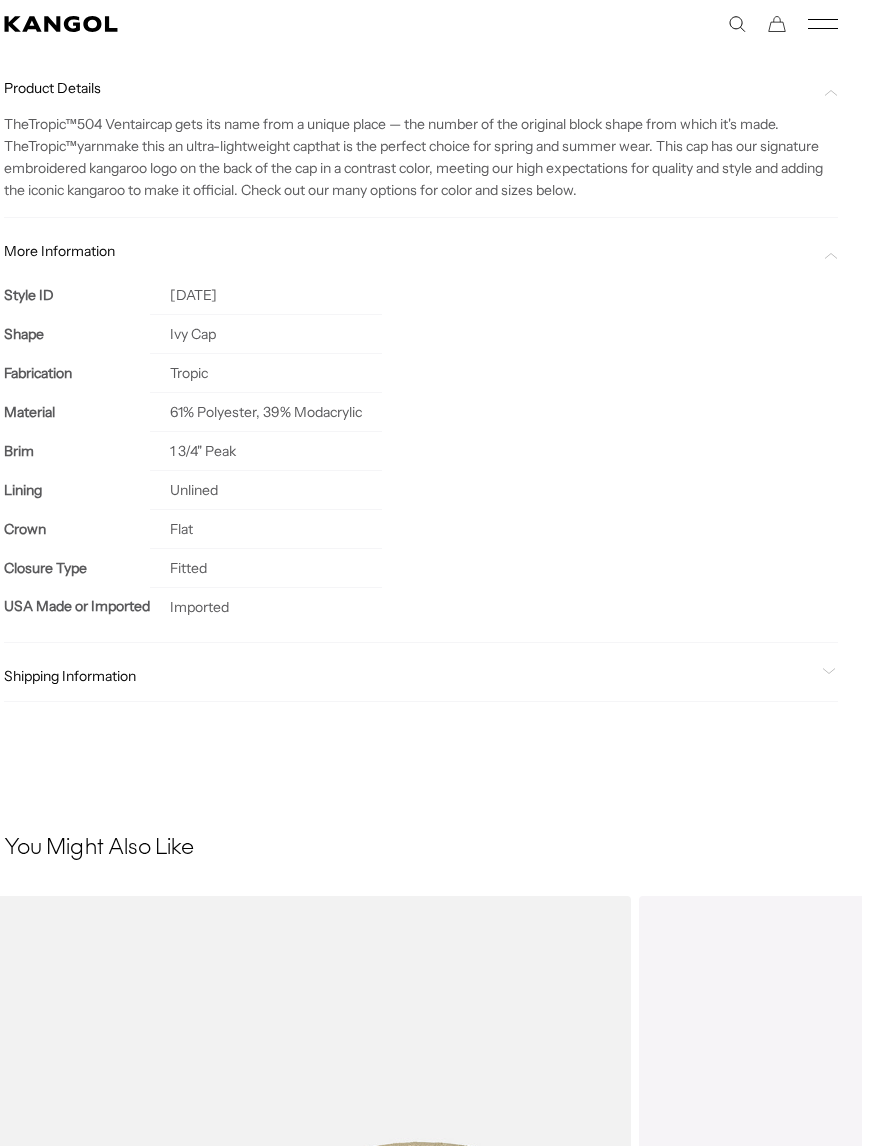 click on "Shipping Information" 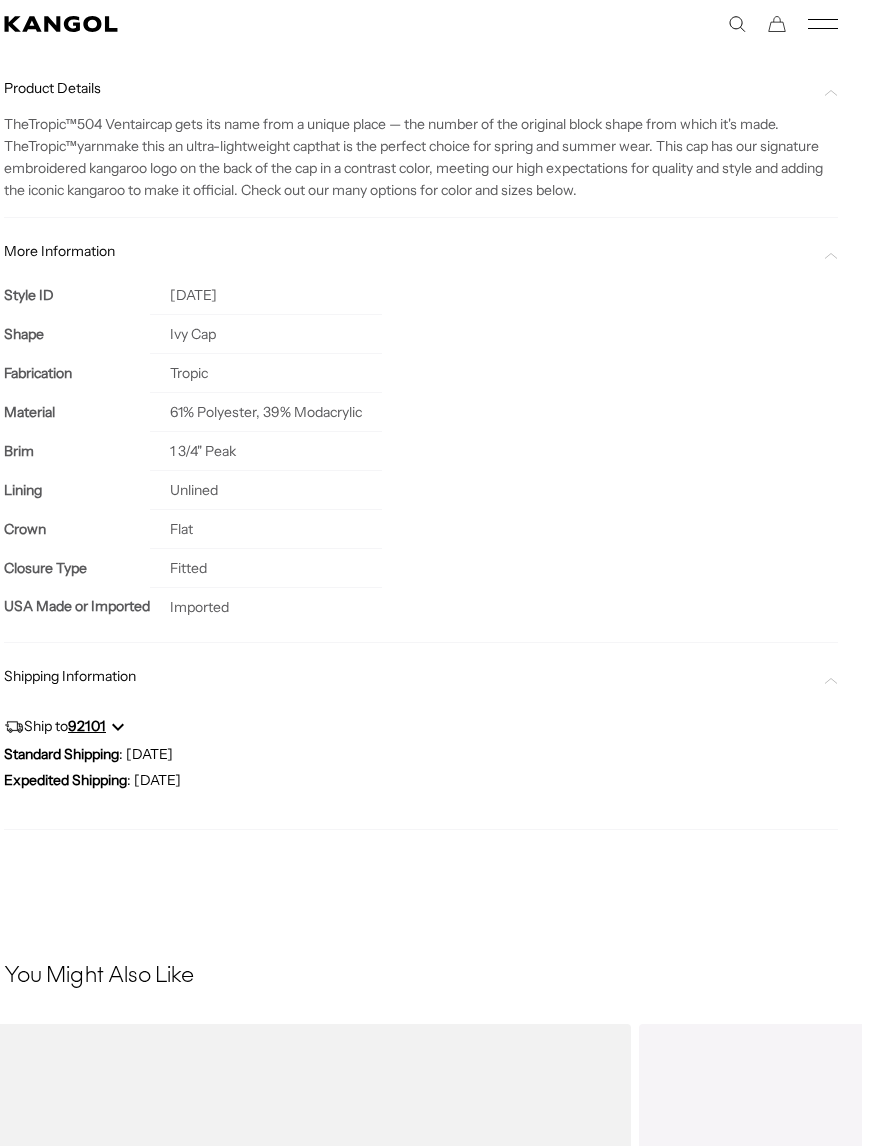 scroll, scrollTop: 0, scrollLeft: 0, axis: both 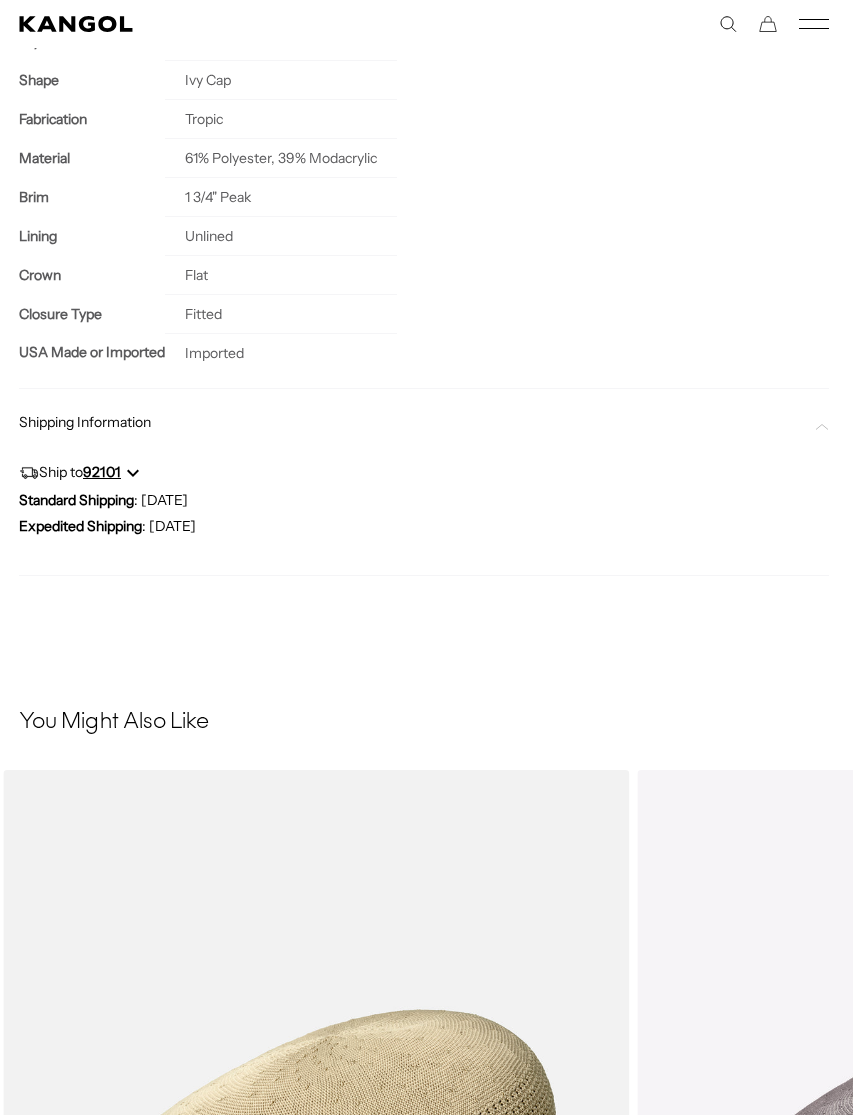 click on "Expedited Shipping" 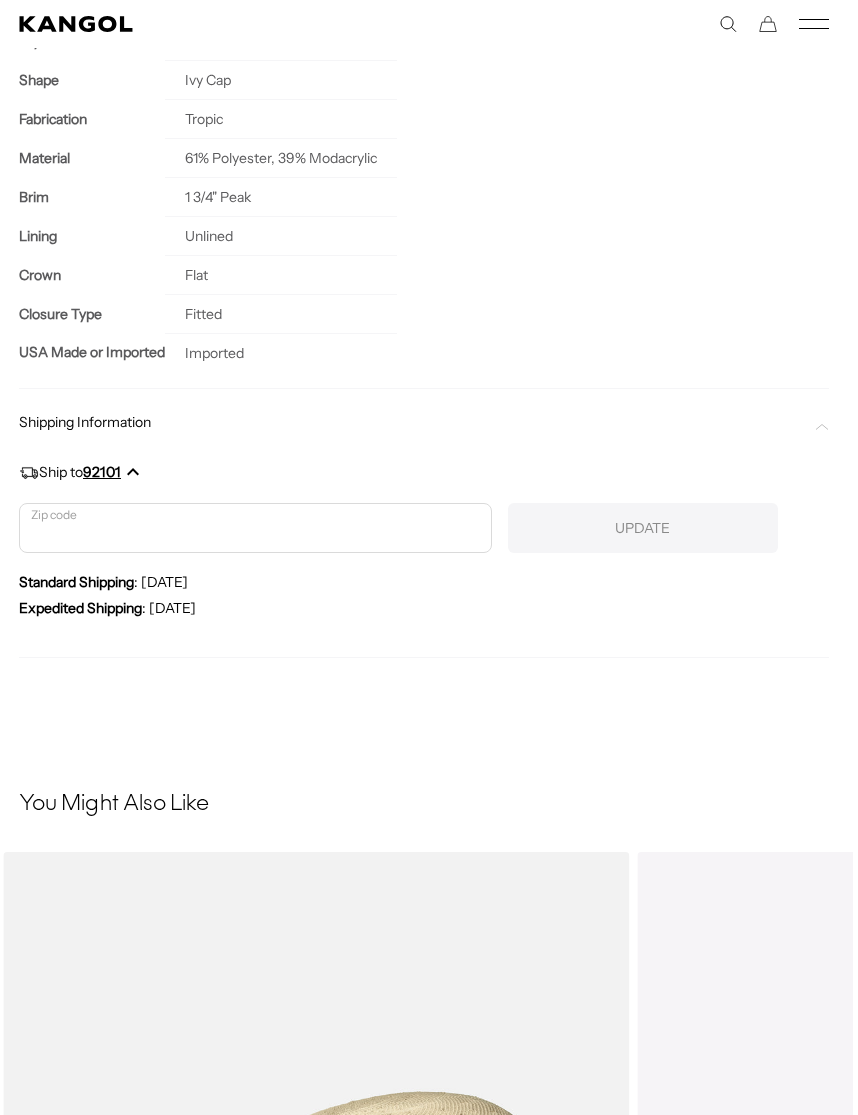 click at bounding box center [255, 528] 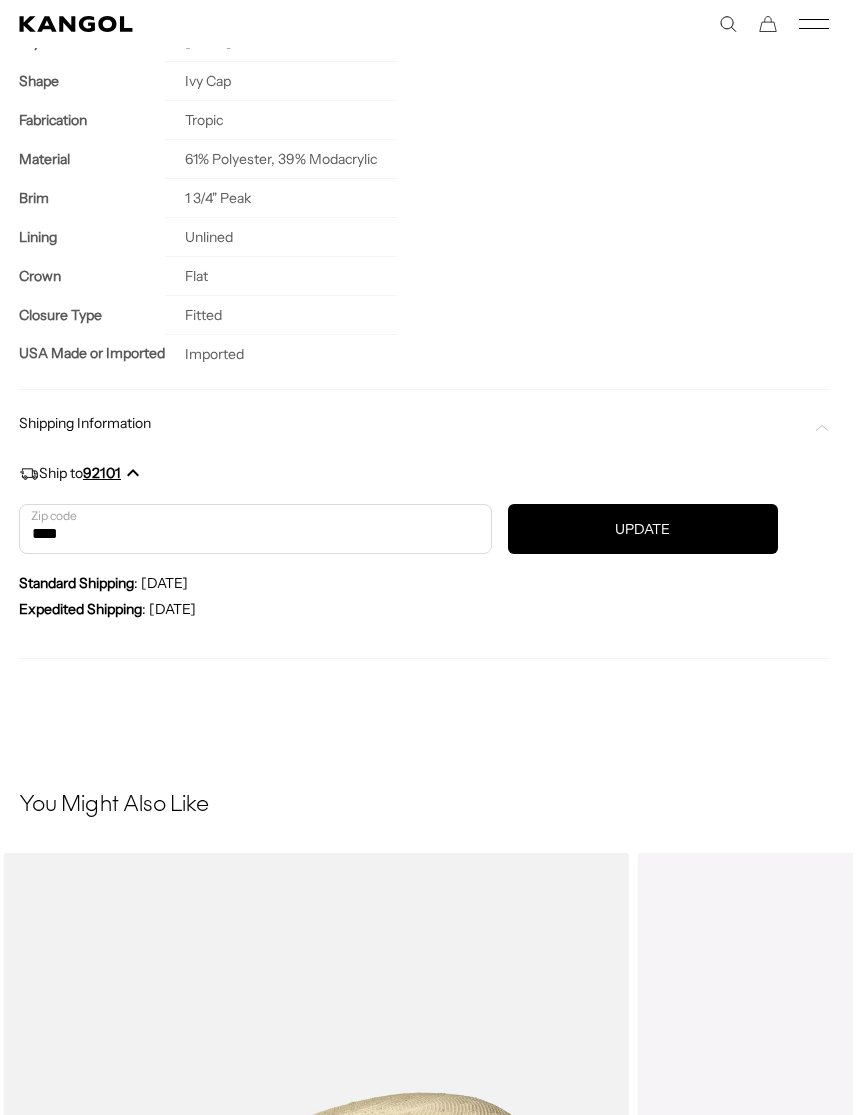 scroll, scrollTop: 0, scrollLeft: 0, axis: both 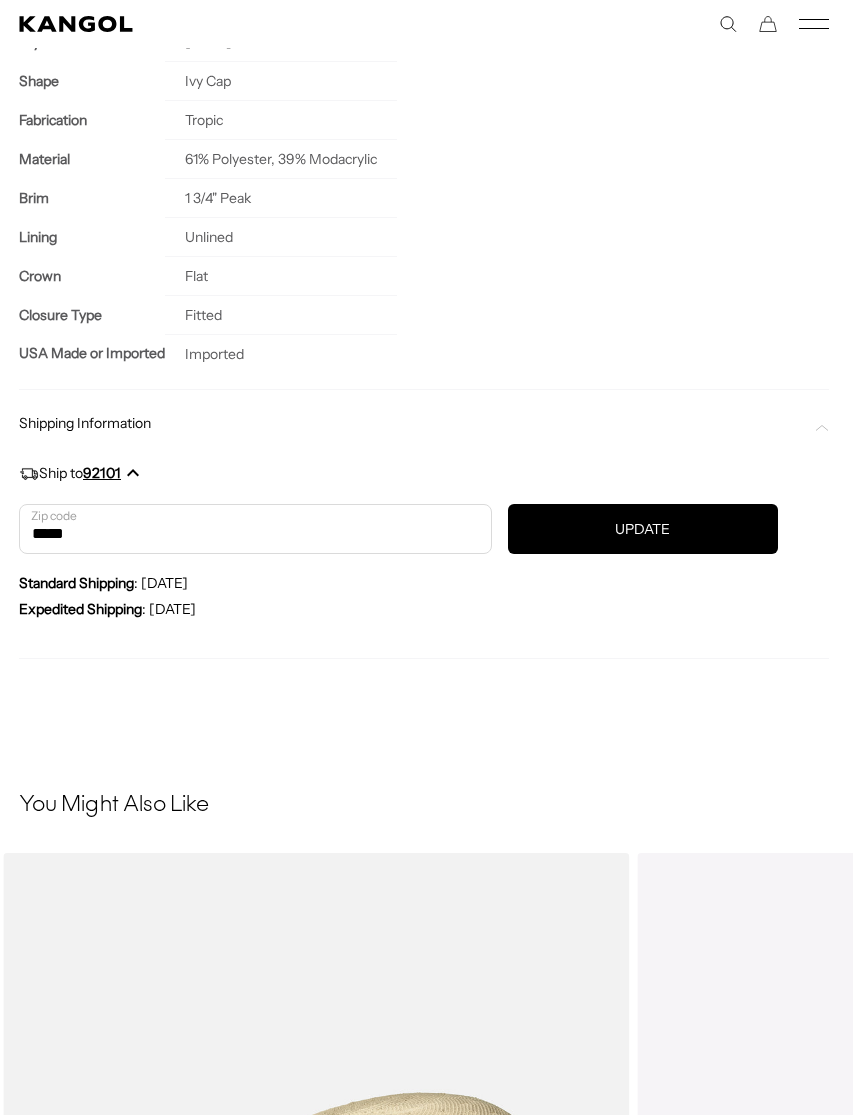 click on "UPDATE" at bounding box center (643, 529) 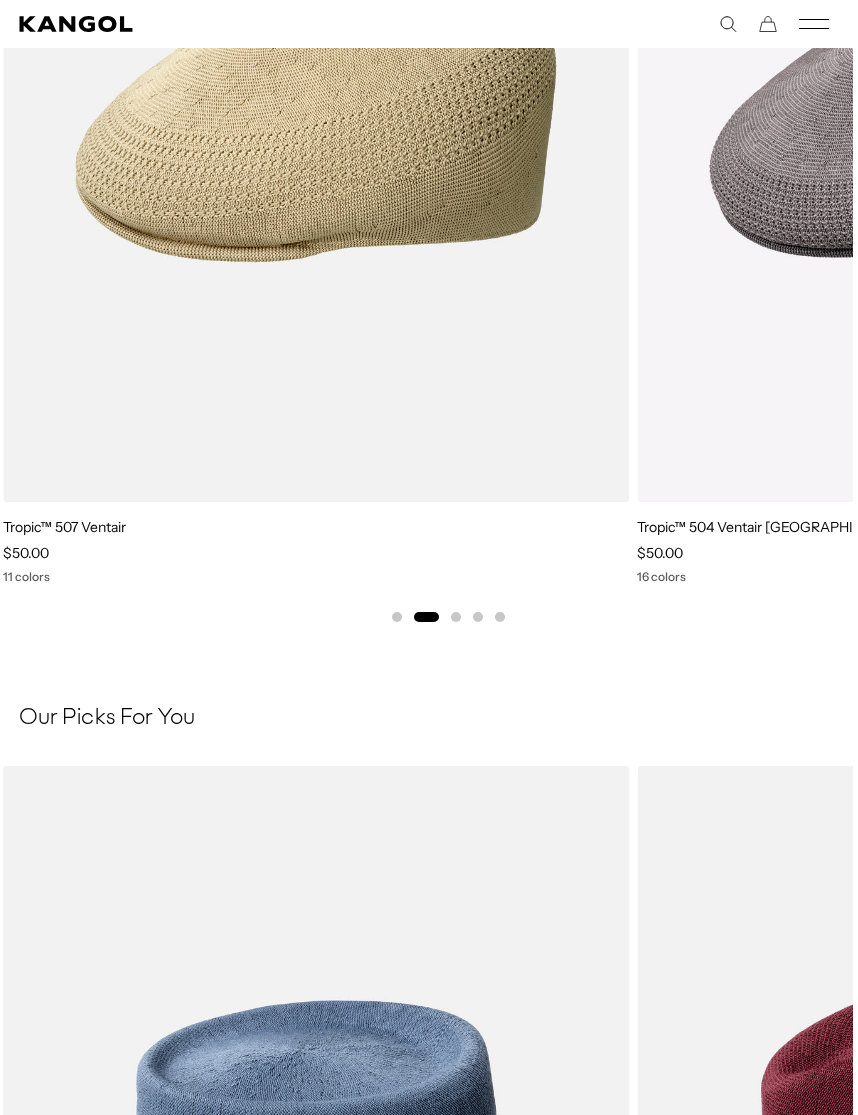 scroll, scrollTop: 2986, scrollLeft: 5, axis: both 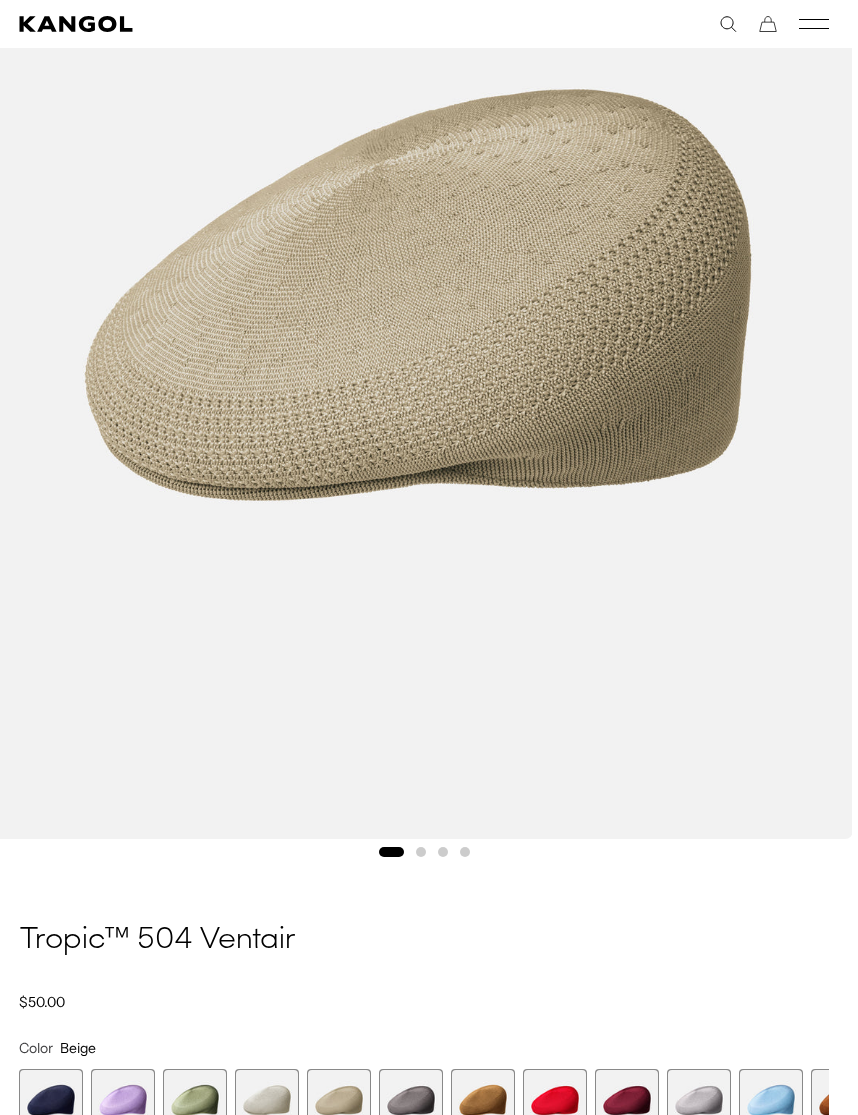 click at bounding box center [418, 295] 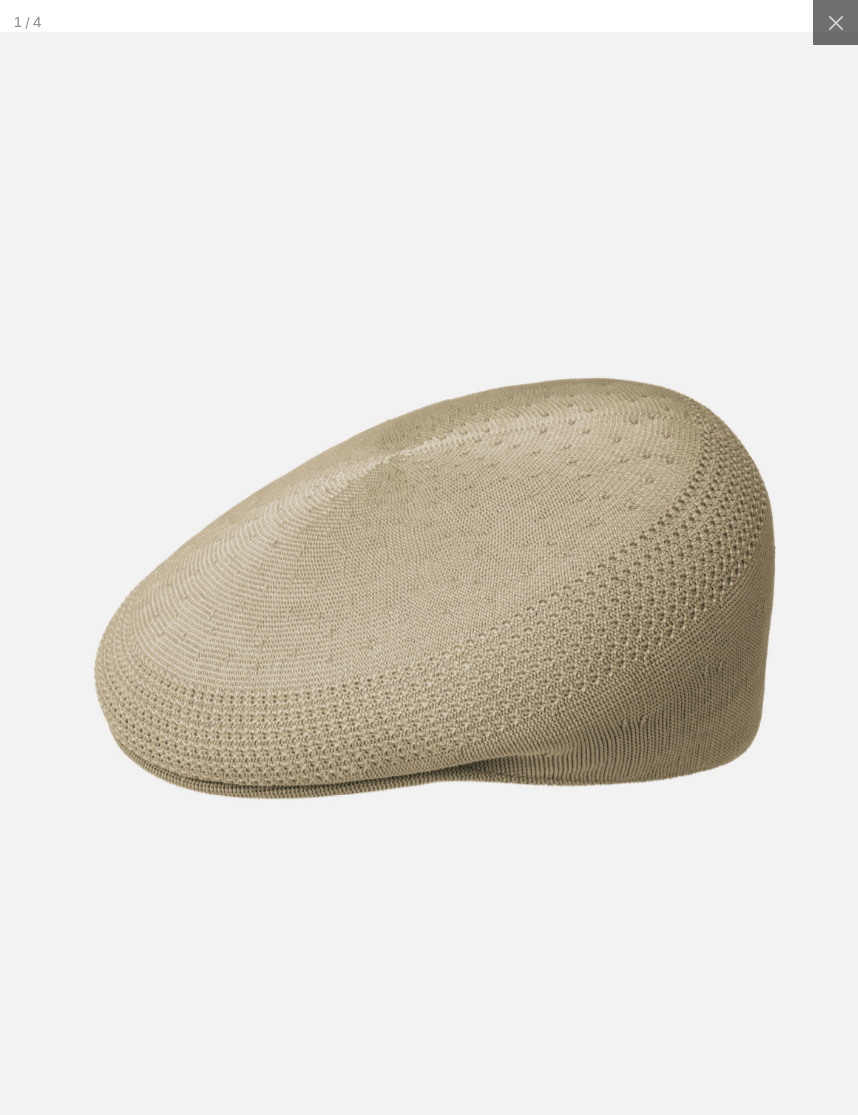 scroll, scrollTop: 0, scrollLeft: 412, axis: horizontal 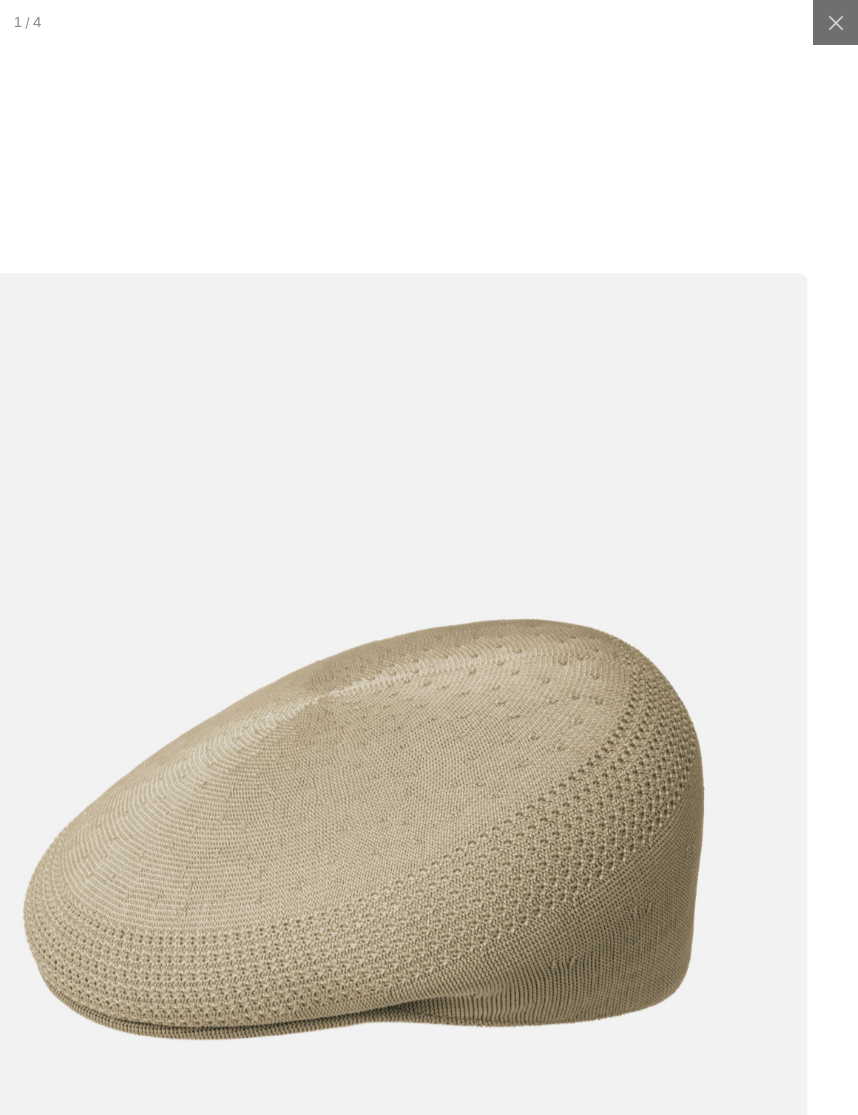click 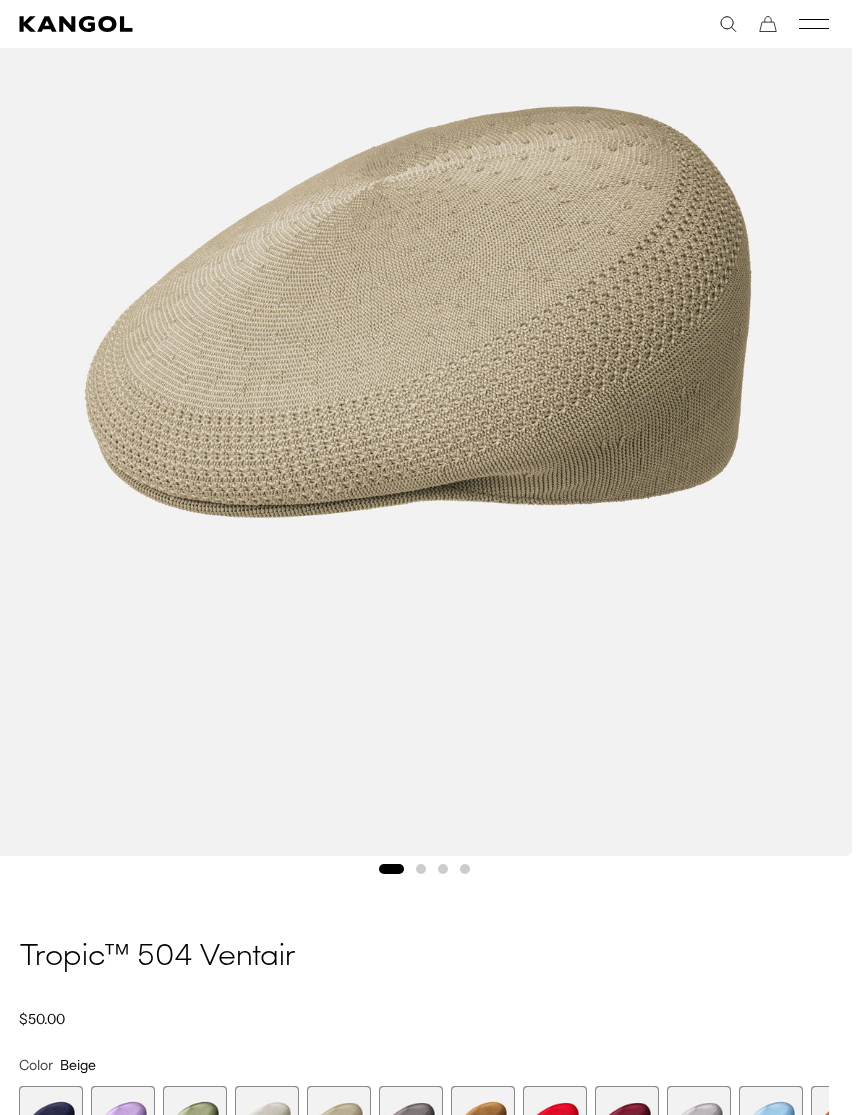 scroll, scrollTop: 673, scrollLeft: 5, axis: both 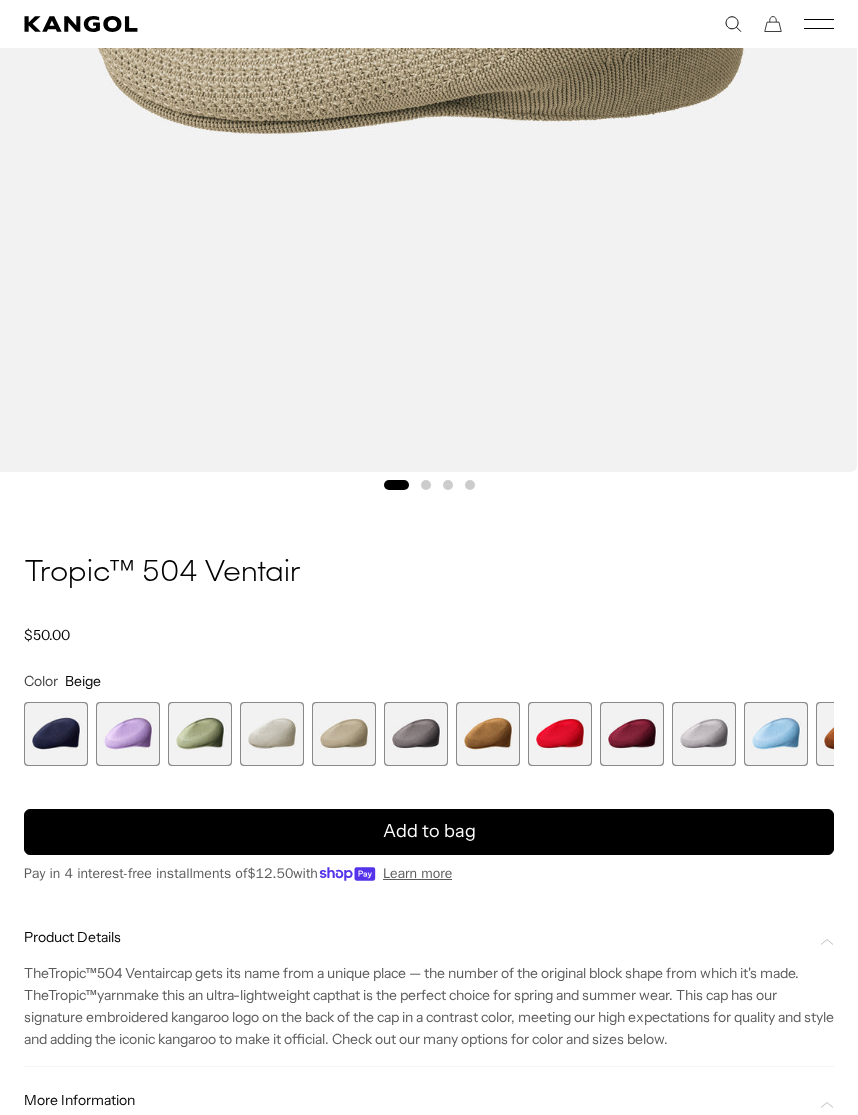 click on "Add to bag" at bounding box center [429, 832] 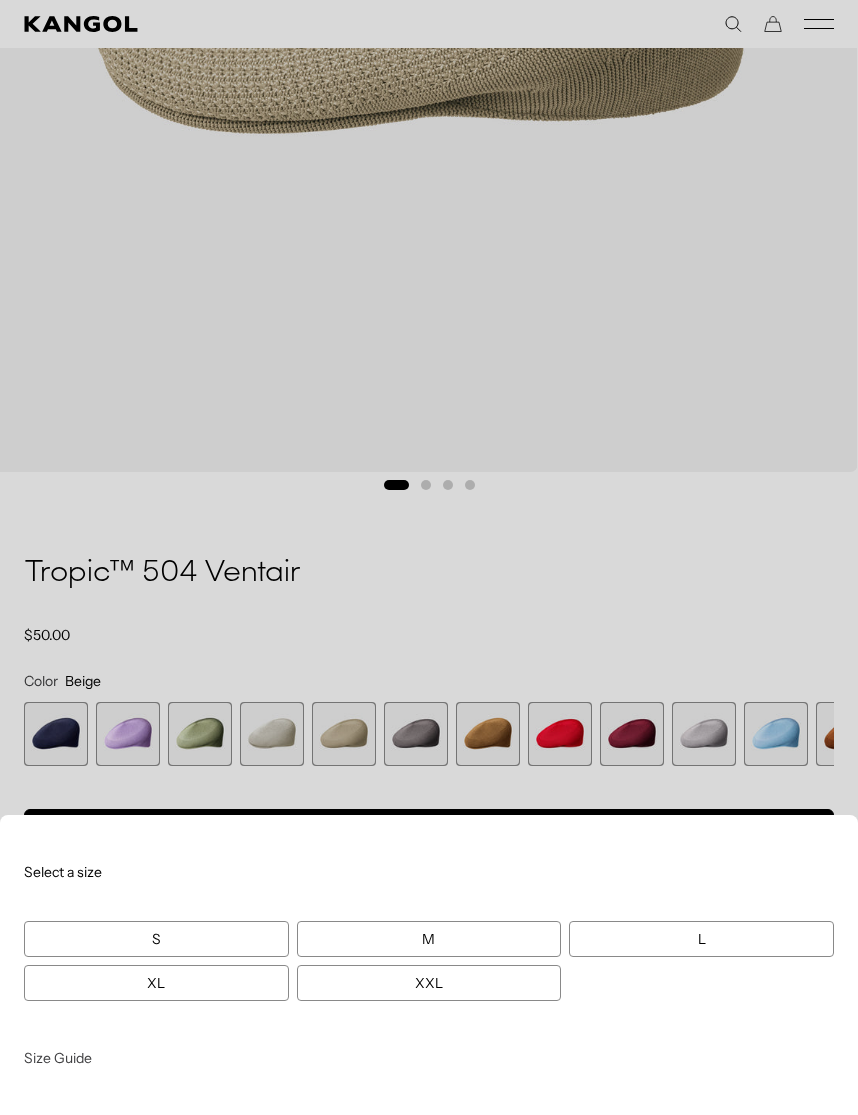 click on "L" at bounding box center [701, 939] 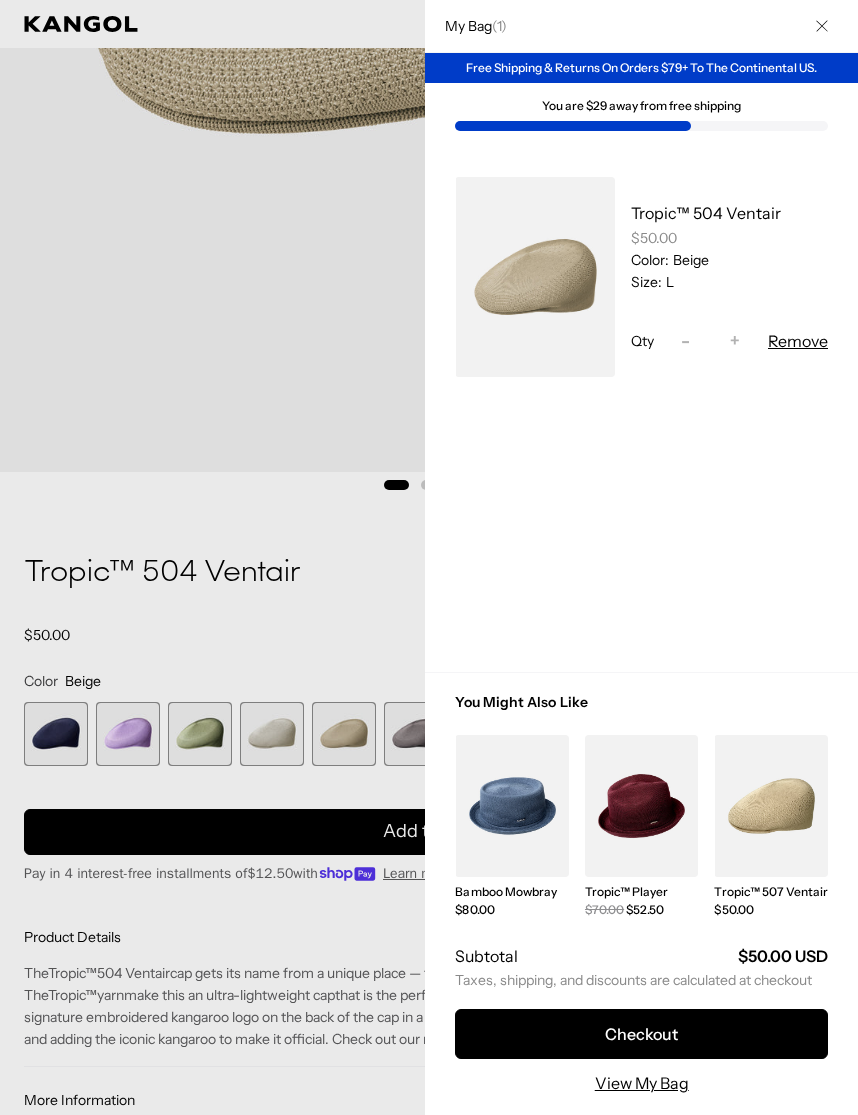 click on "Checkout" at bounding box center (641, 1034) 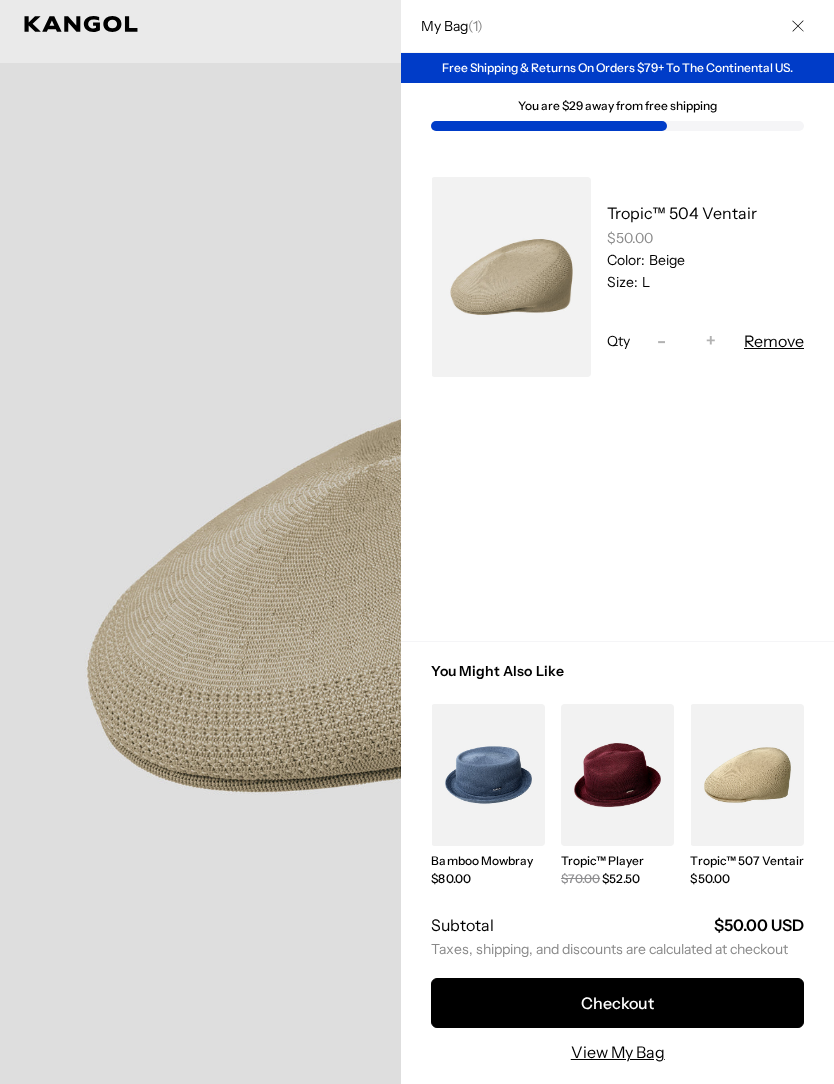 click on "Remove" at bounding box center [774, 341] 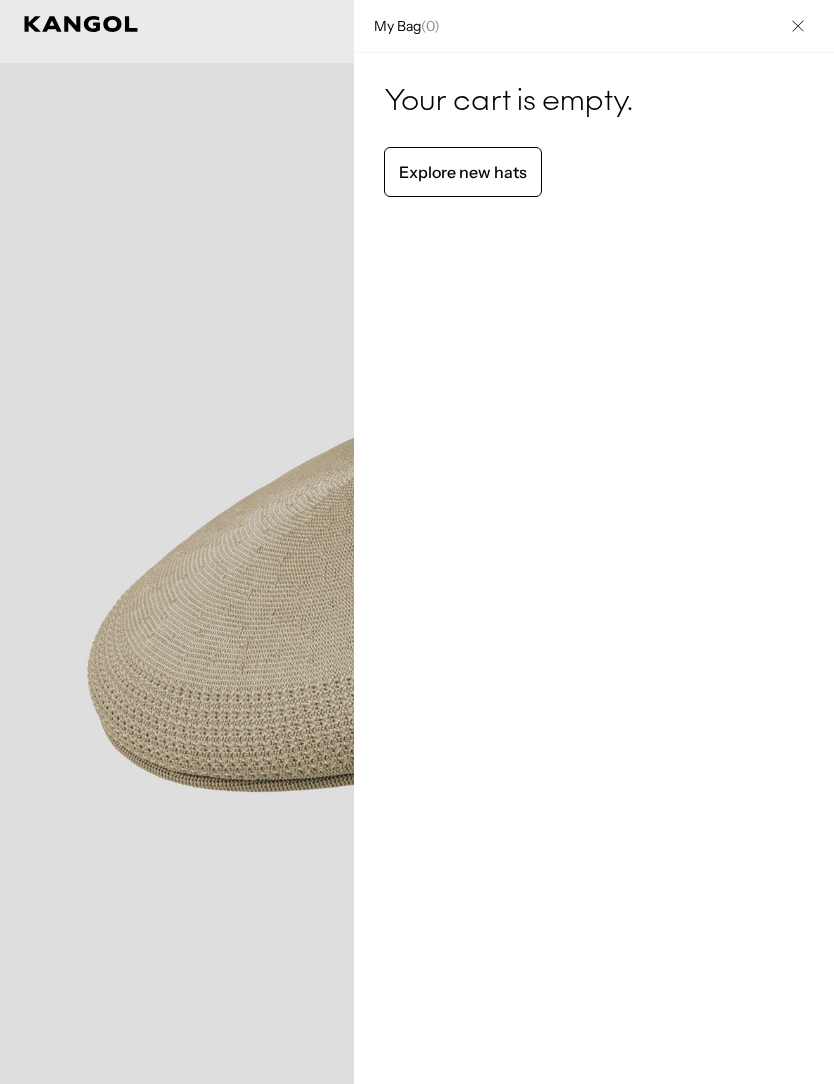 click at bounding box center (798, 26) 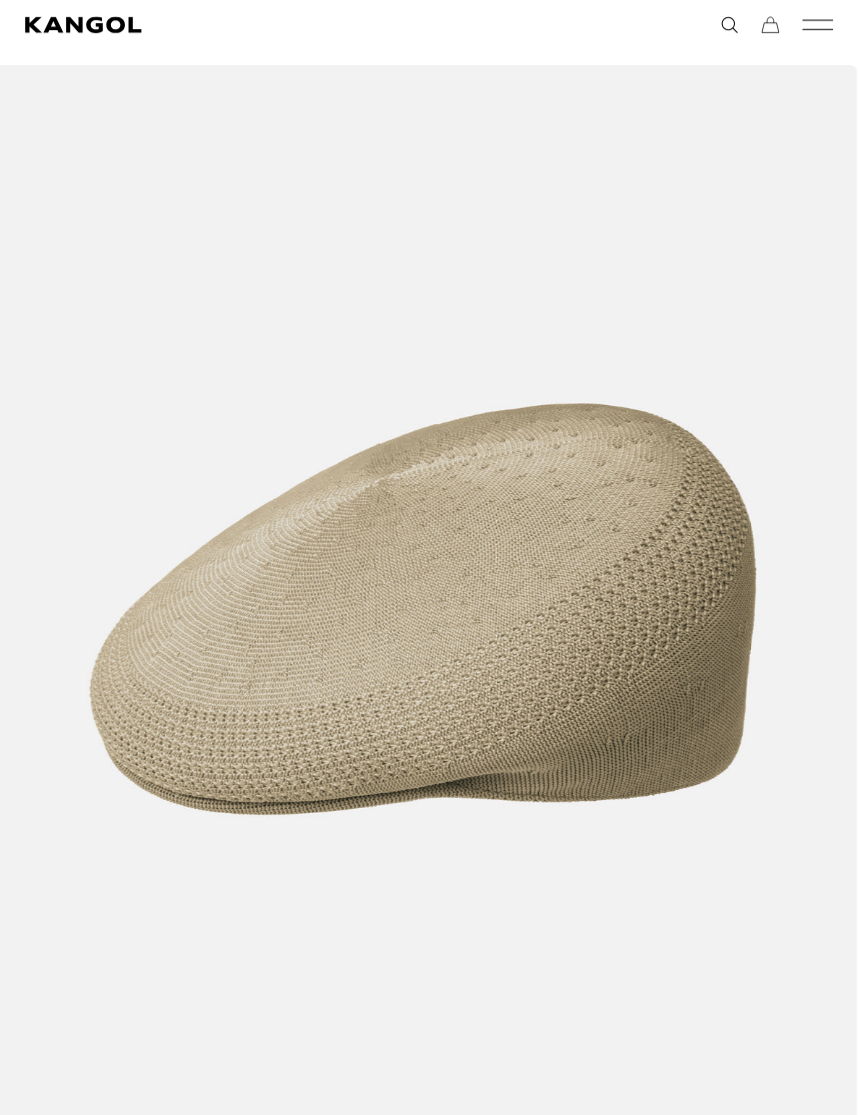 scroll, scrollTop: 0, scrollLeft: 412, axis: horizontal 